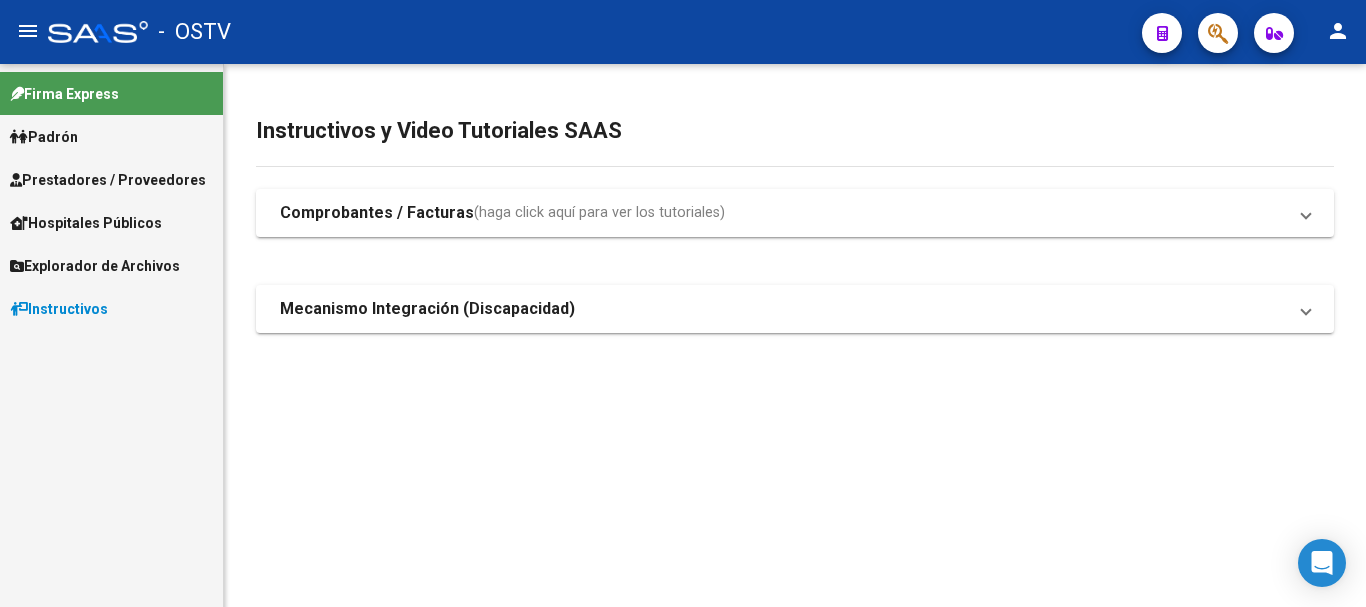 scroll, scrollTop: 0, scrollLeft: 0, axis: both 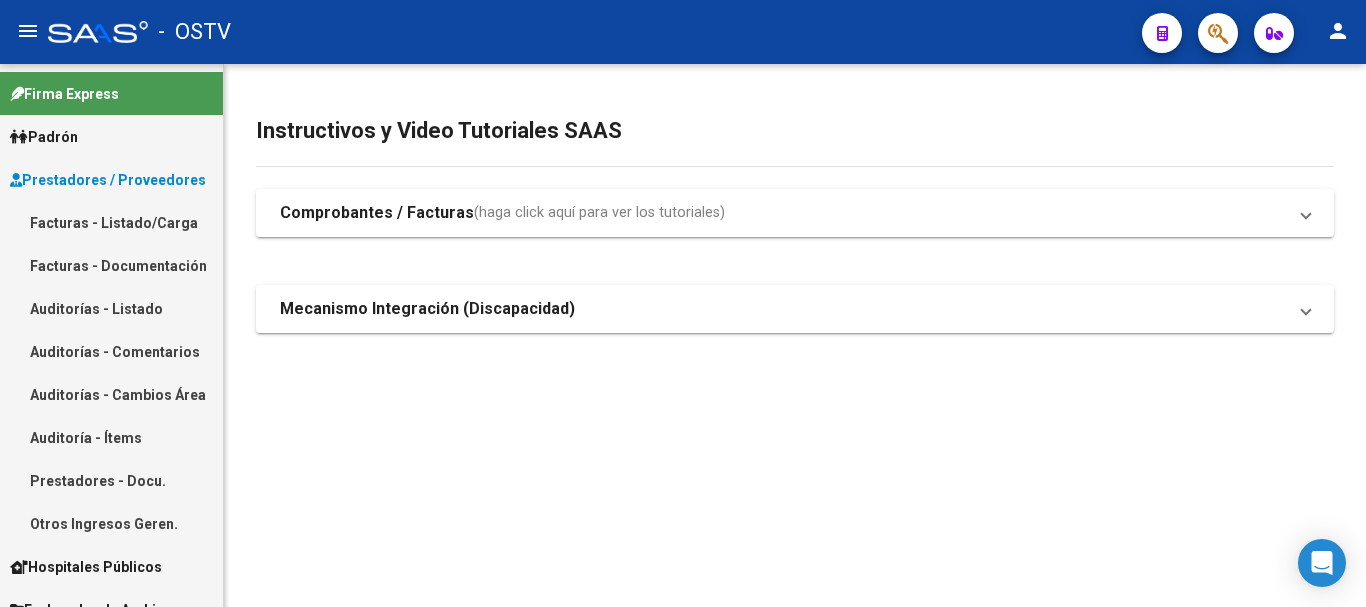 click on "Auditorías - Listado" at bounding box center (111, 308) 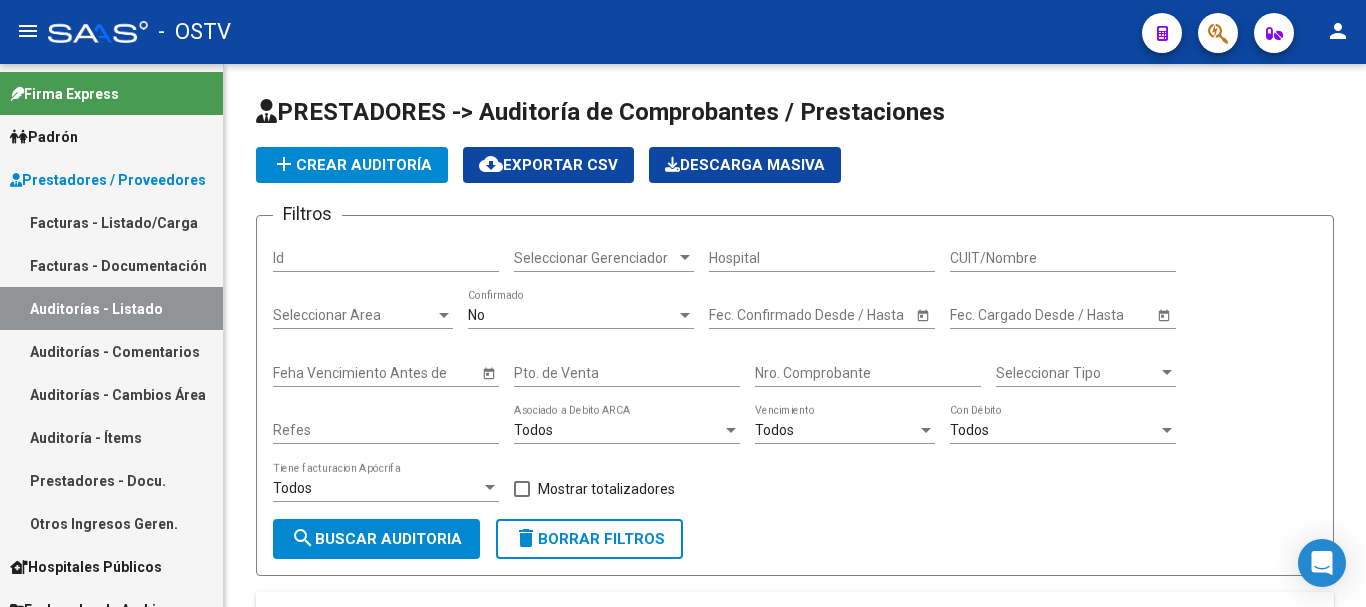 scroll, scrollTop: 600, scrollLeft: 0, axis: vertical 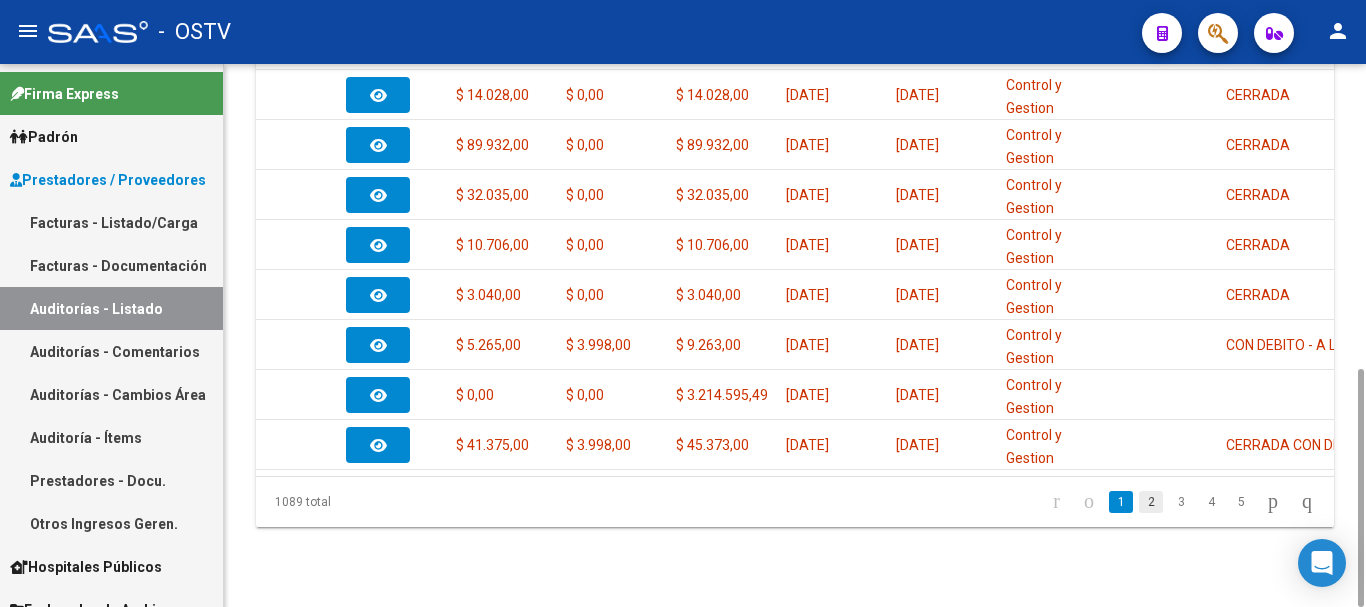 click on "2" 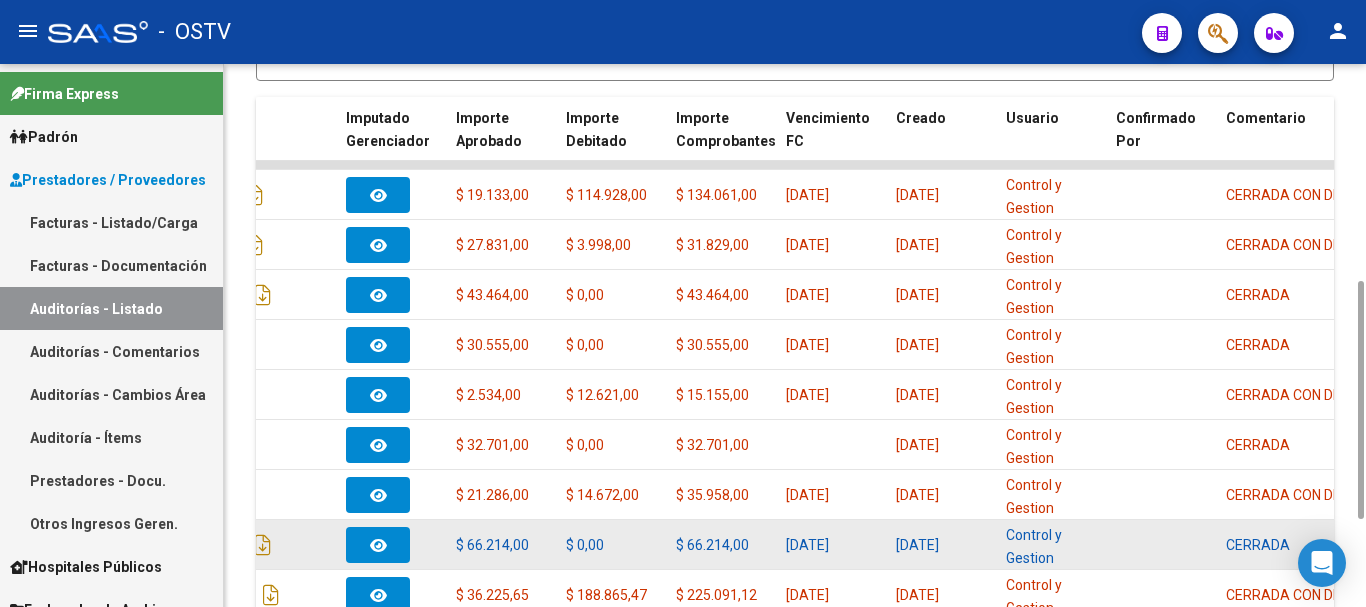 scroll, scrollTop: 695, scrollLeft: 0, axis: vertical 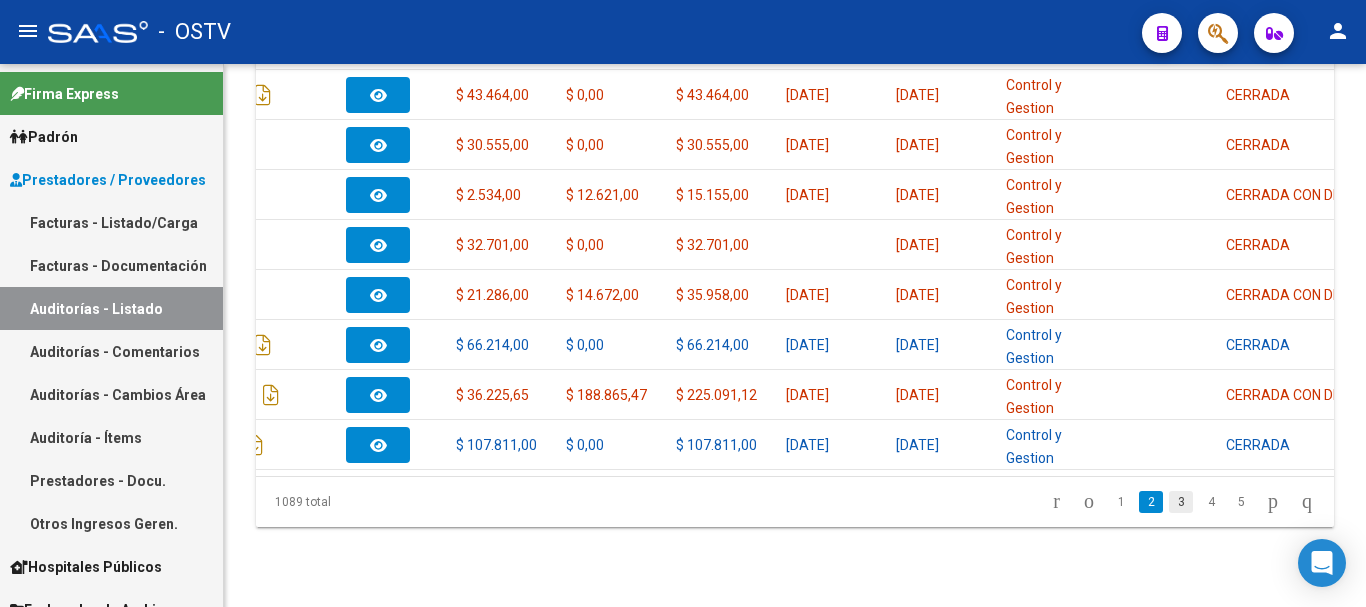 click on "3" 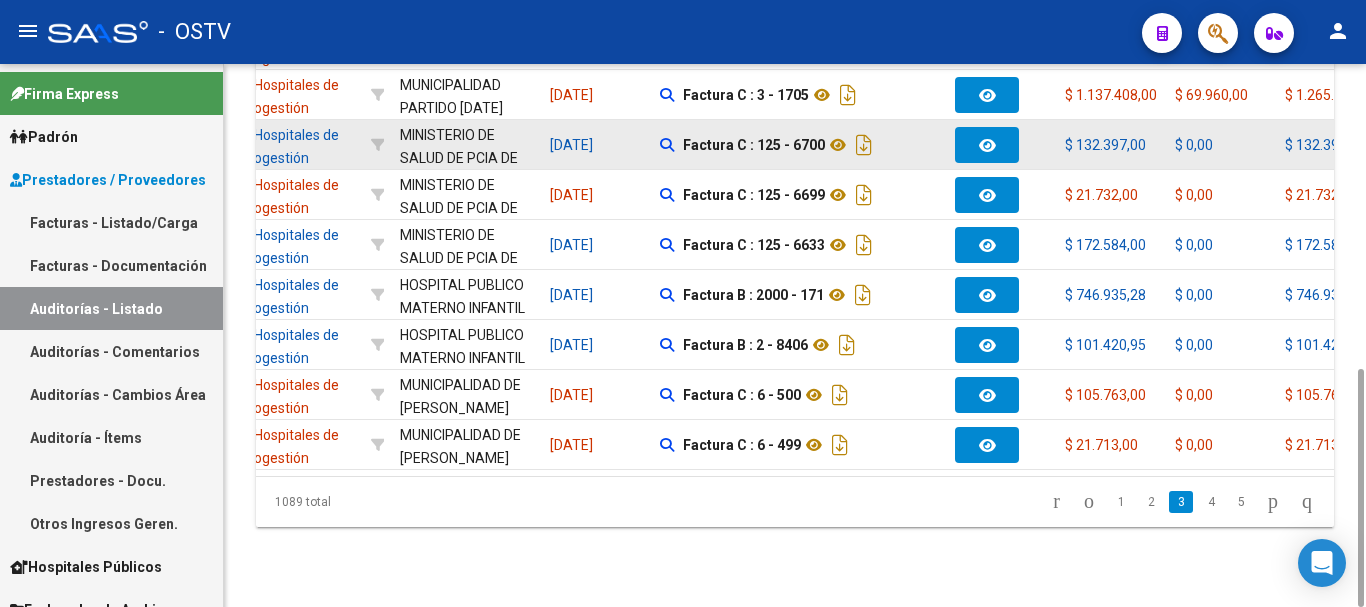 scroll, scrollTop: 0, scrollLeft: 177, axis: horizontal 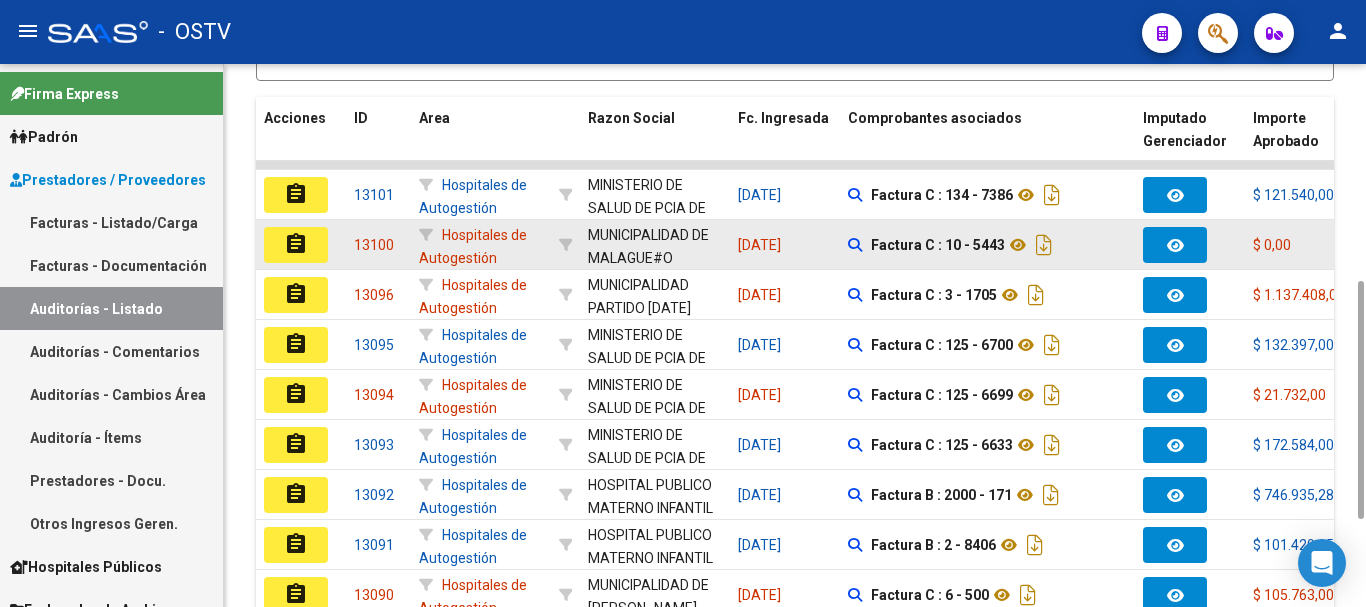 click on "assignment" 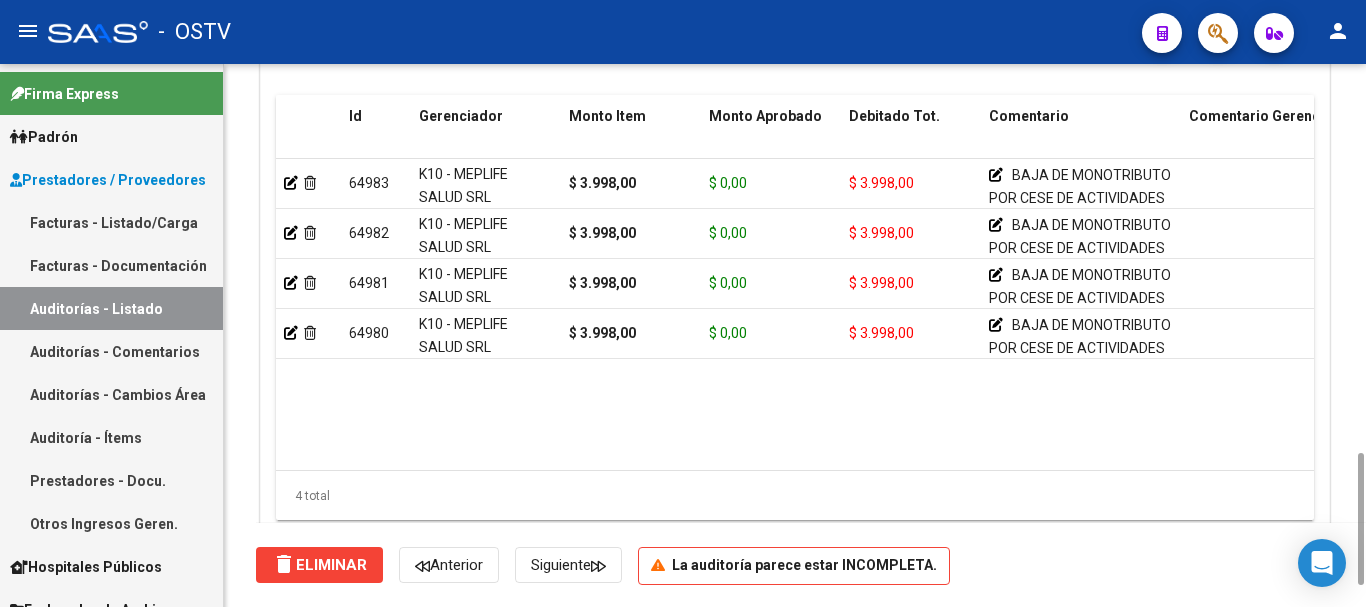 scroll, scrollTop: 1200, scrollLeft: 0, axis: vertical 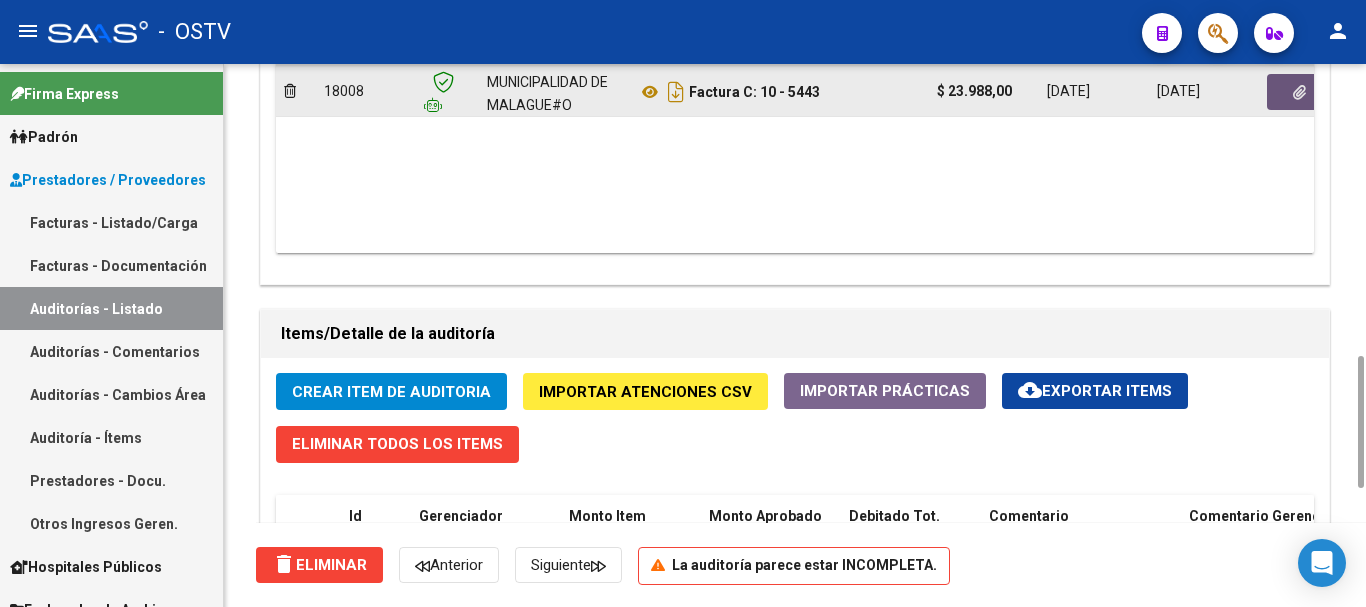 click 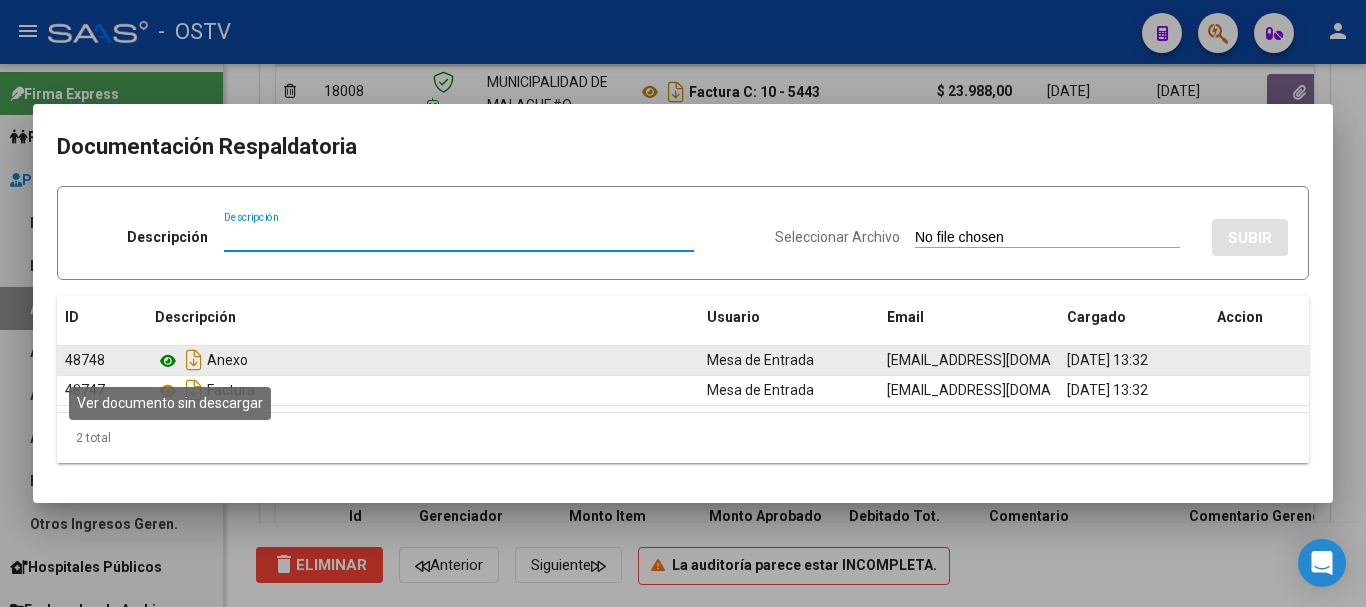 click 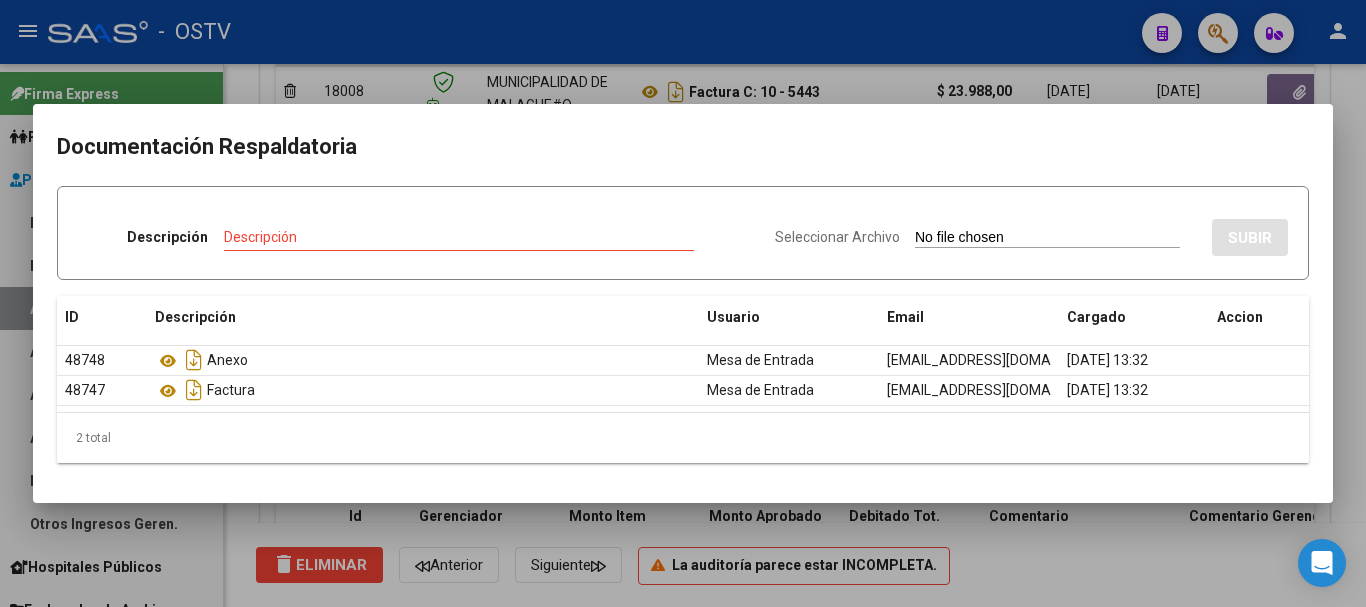 click at bounding box center (683, 303) 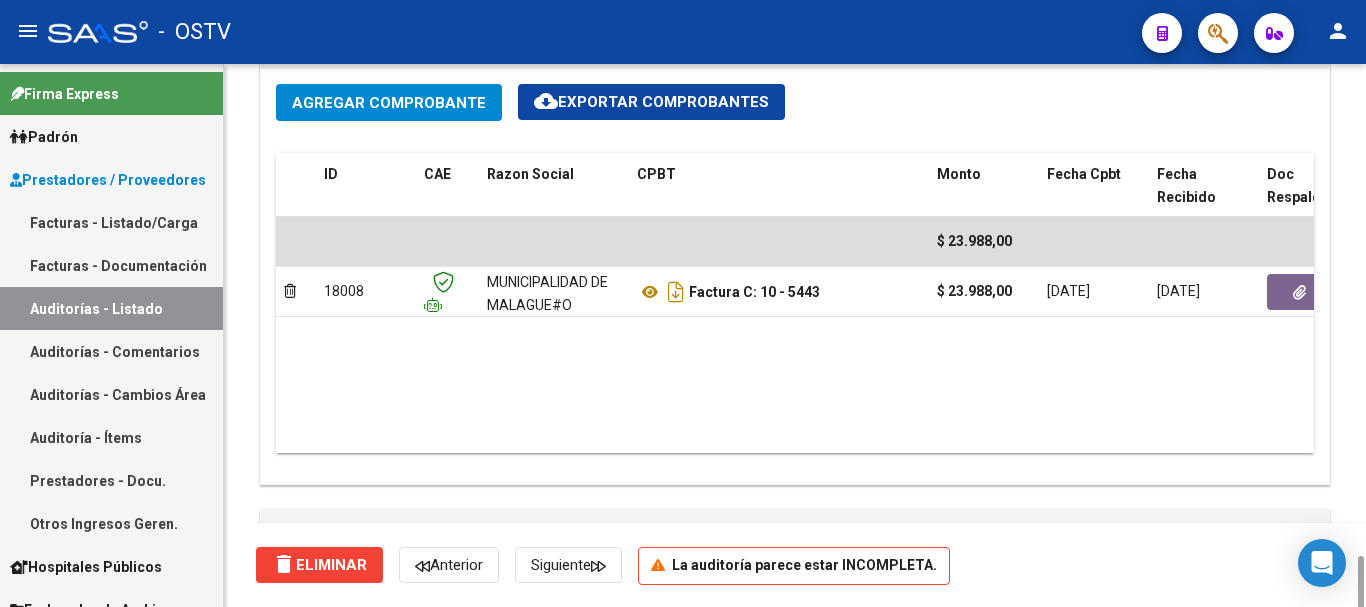 scroll, scrollTop: 1400, scrollLeft: 0, axis: vertical 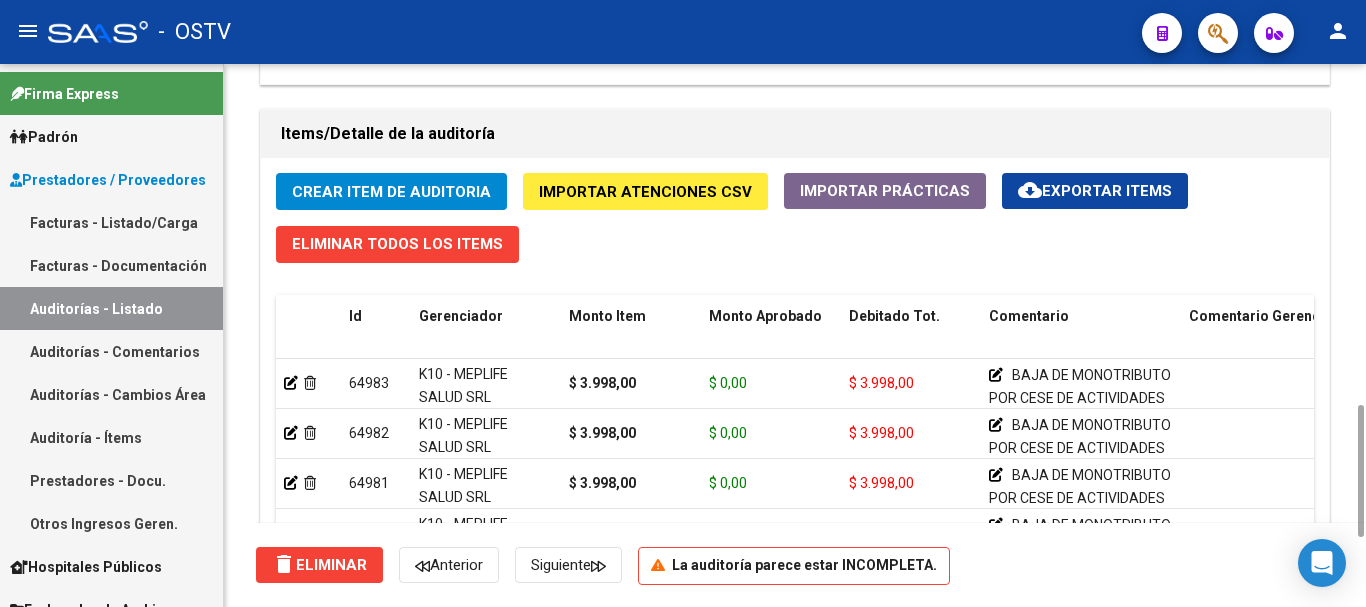 click on "Crear Item de Auditoria" 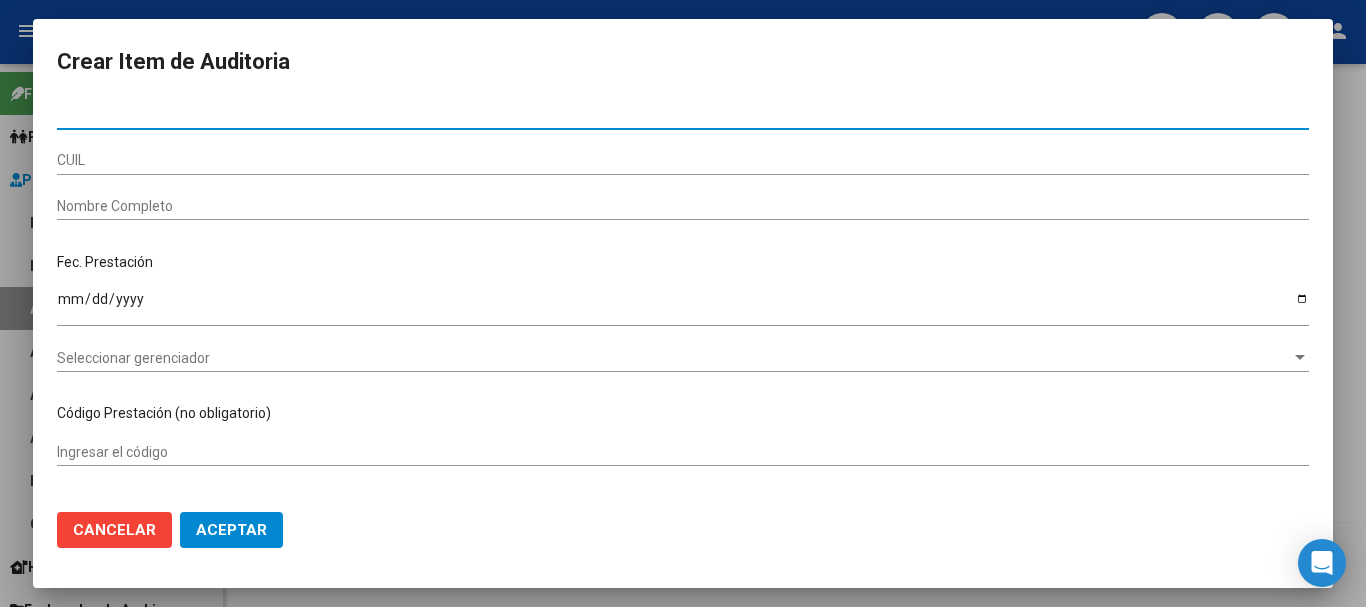 paste on "31105811" 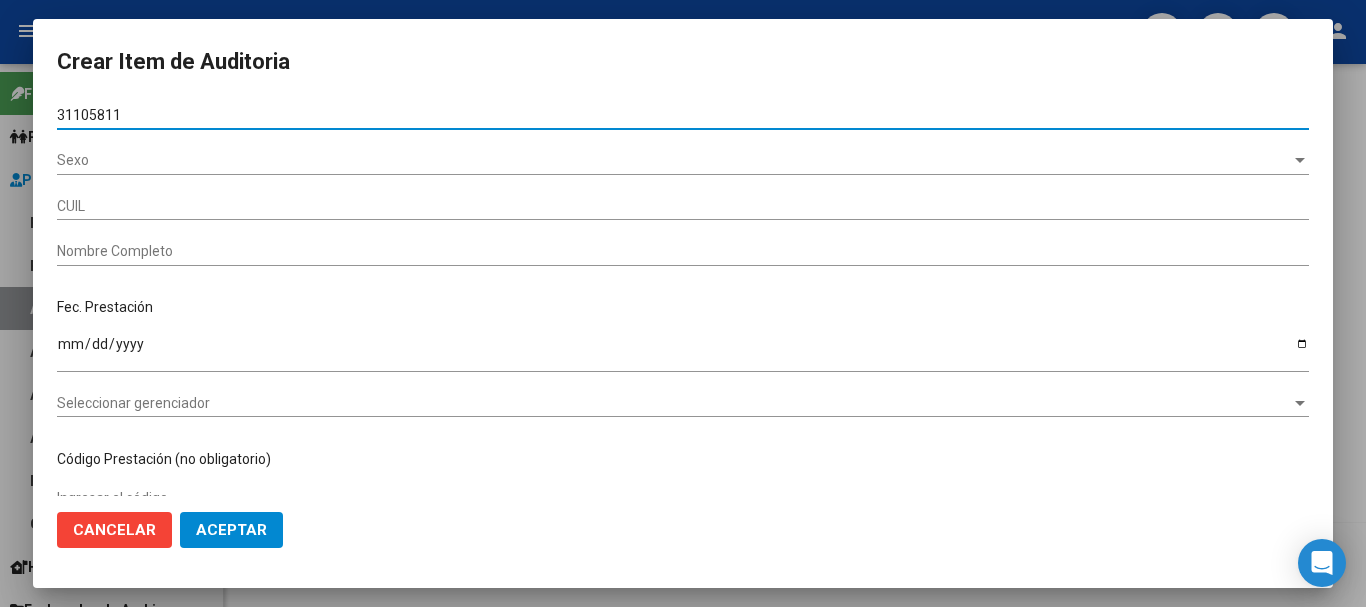 type on "20311058119" 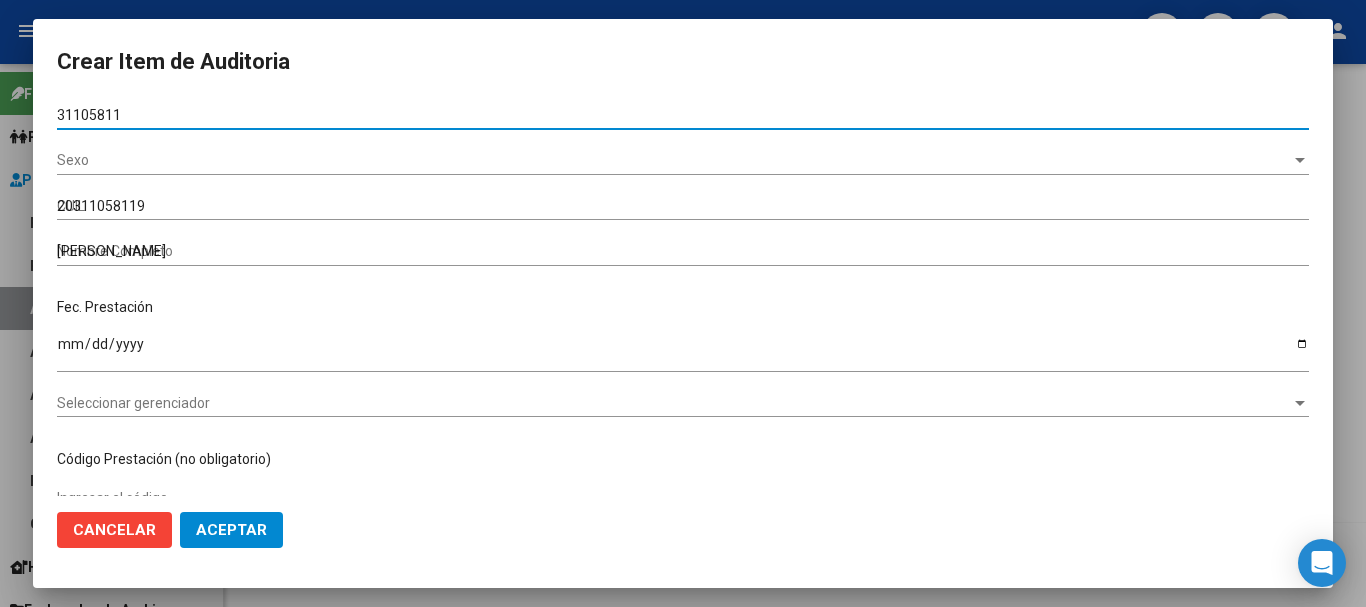 type on "31105811" 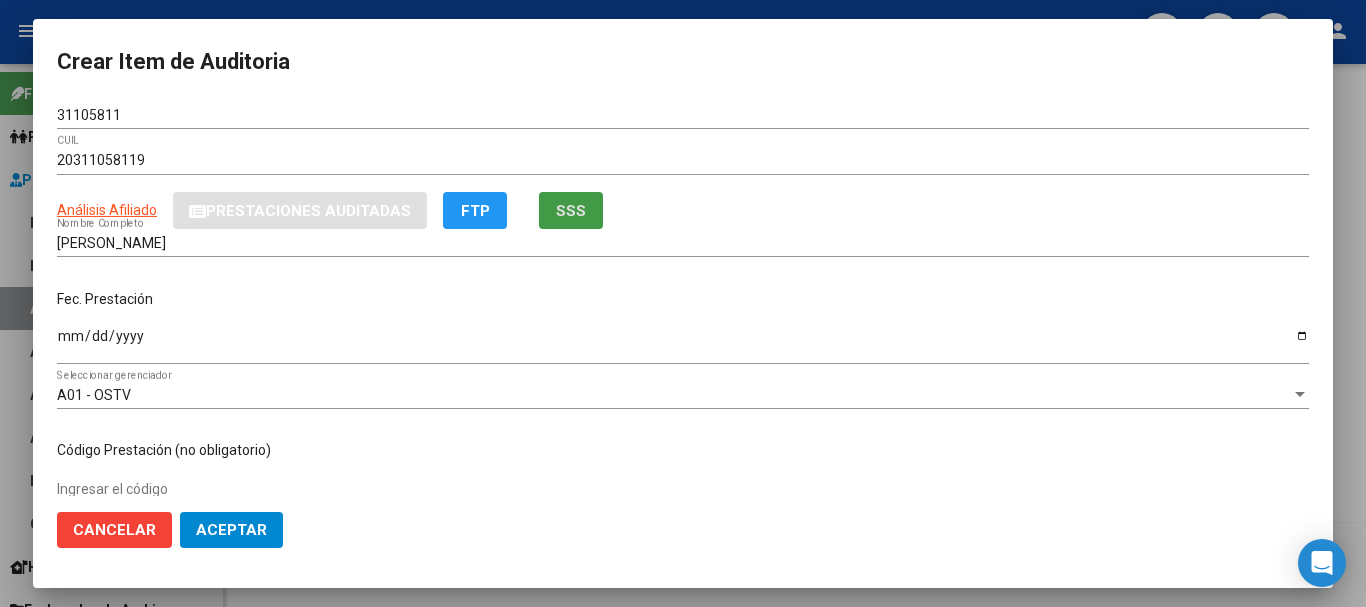 type 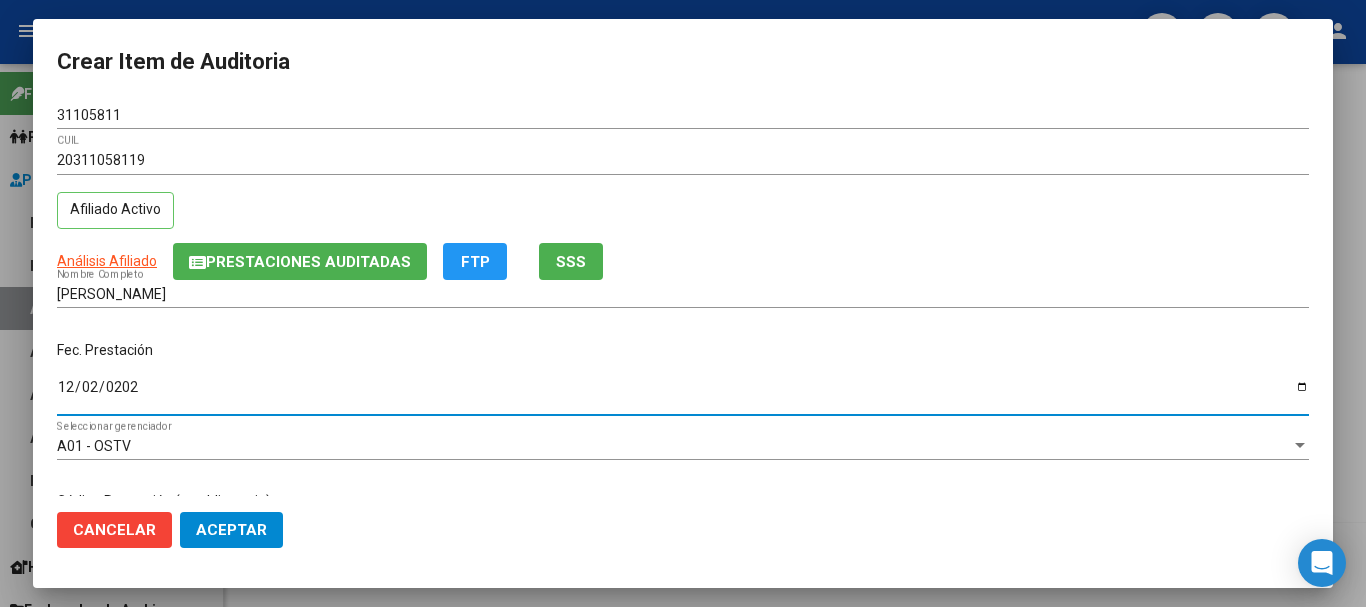 type on "[DATE]" 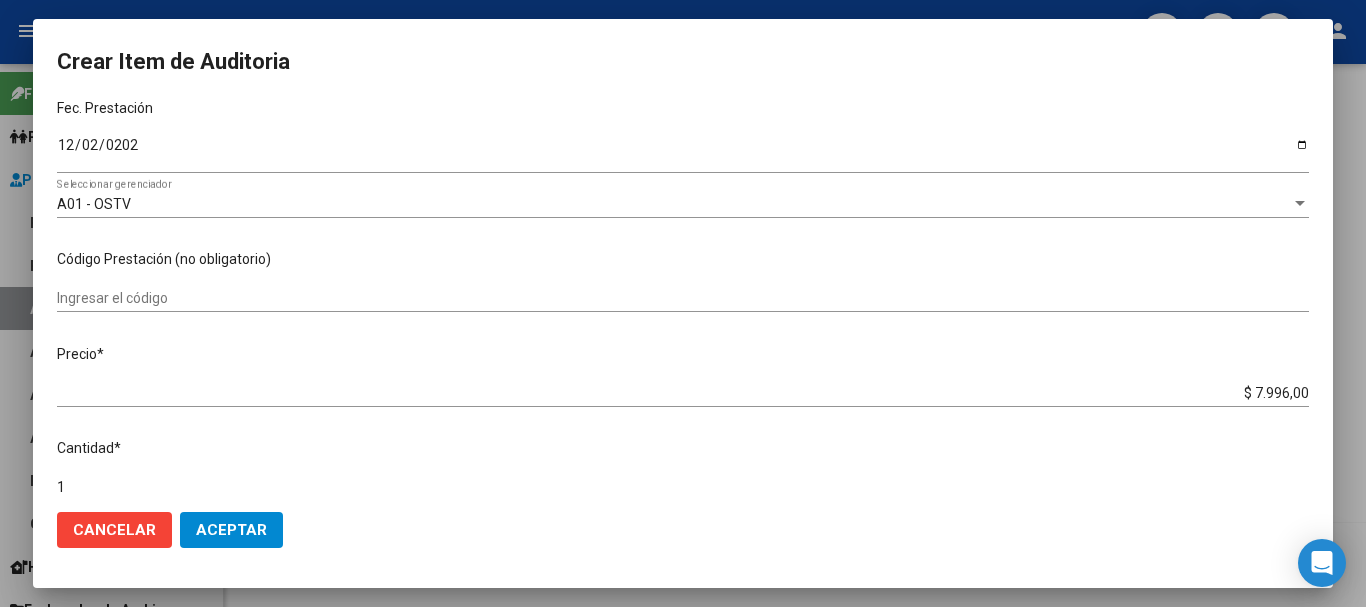 scroll, scrollTop: 620, scrollLeft: 0, axis: vertical 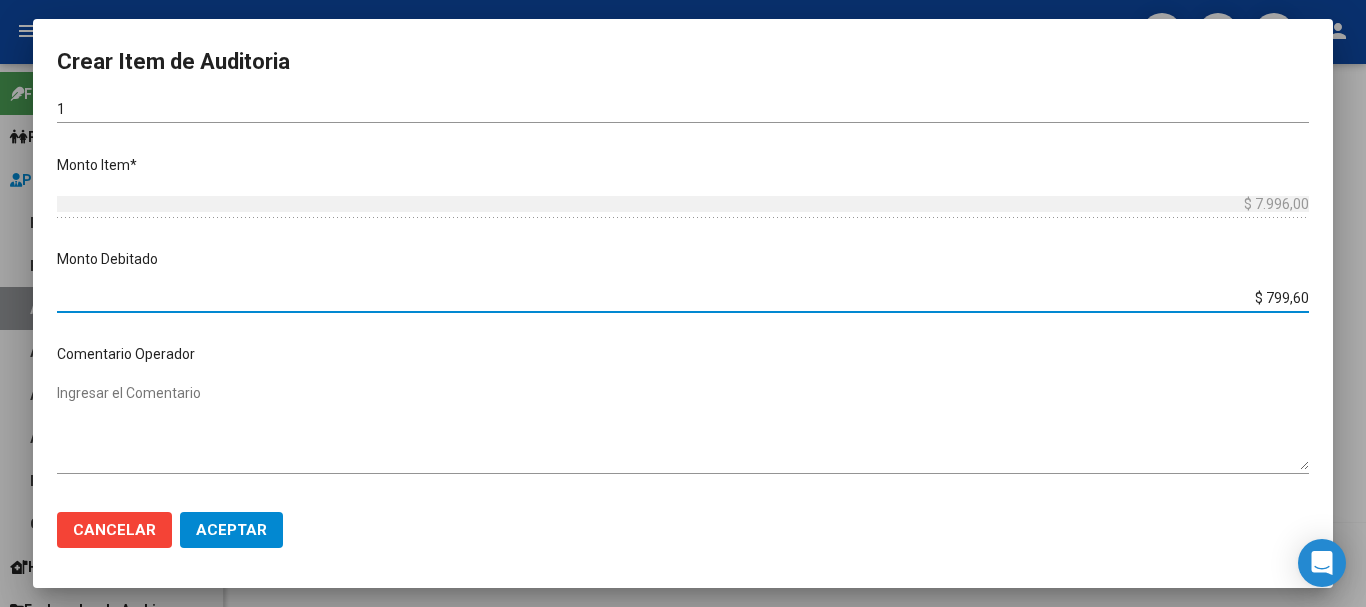 type on "$ 7.996,00" 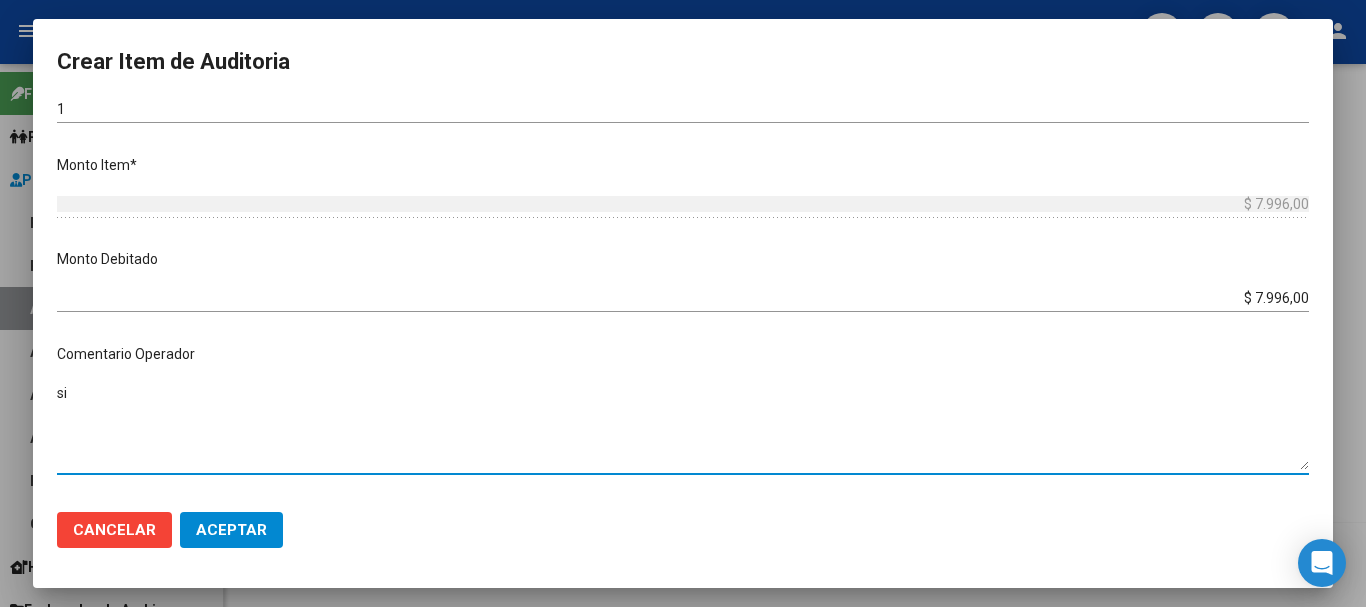 type on "s" 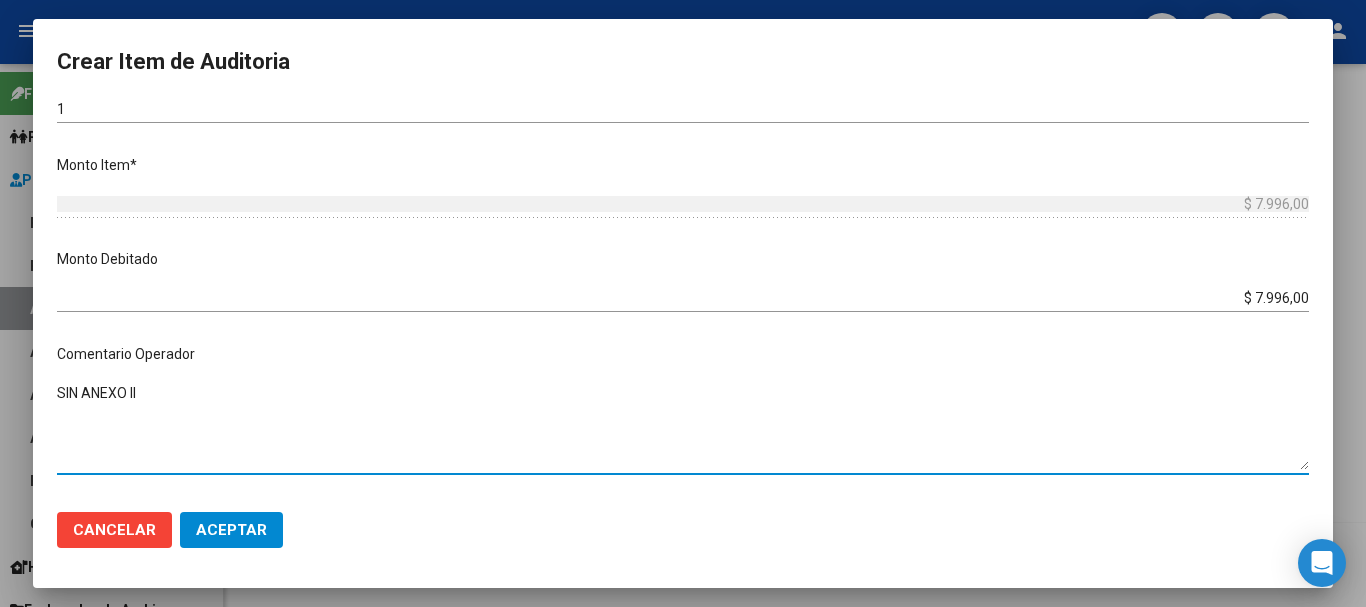 type on "SIN ANEXO II" 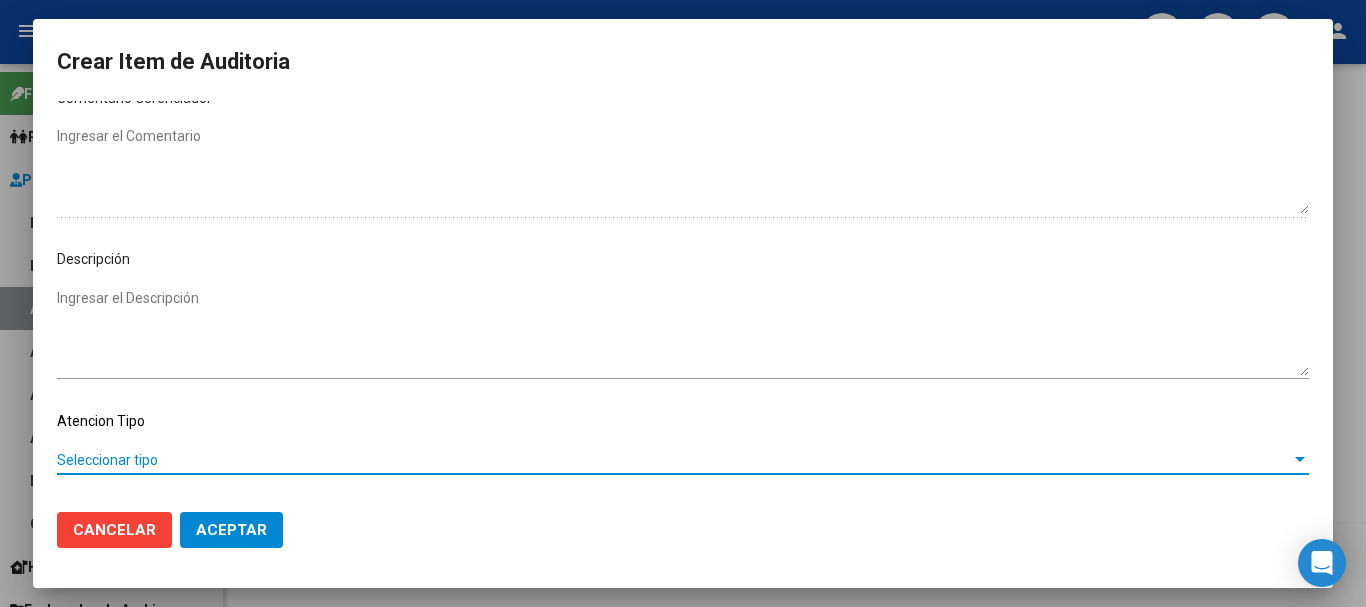 scroll, scrollTop: 1128, scrollLeft: 0, axis: vertical 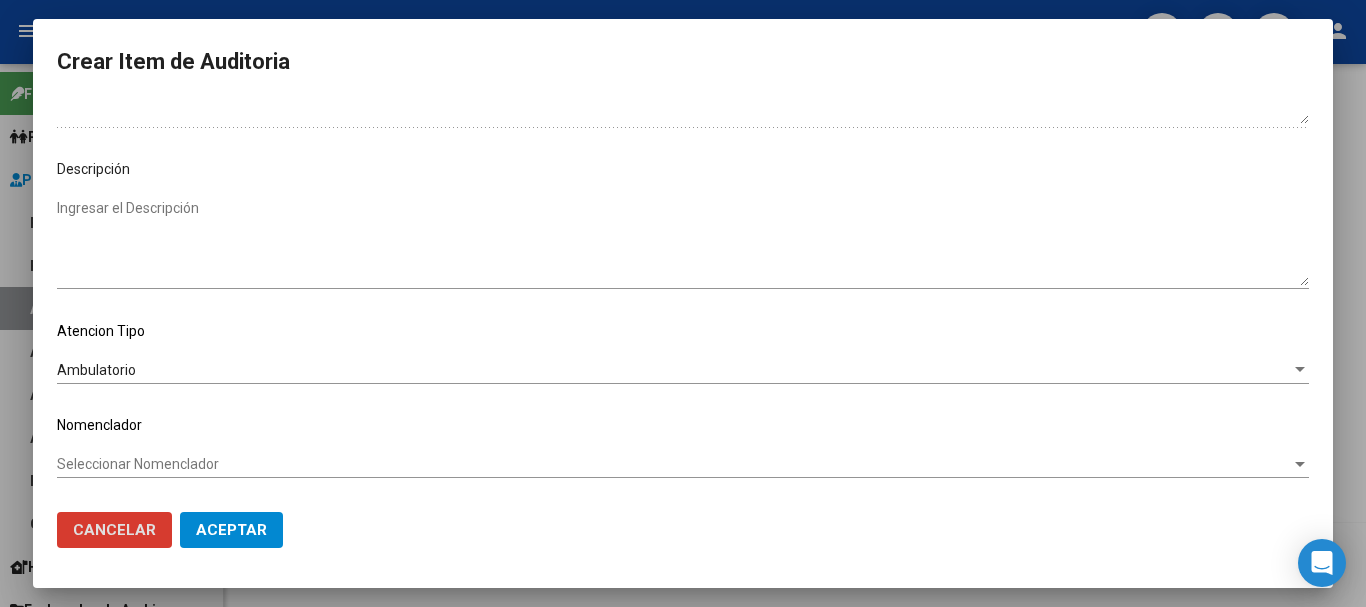 type 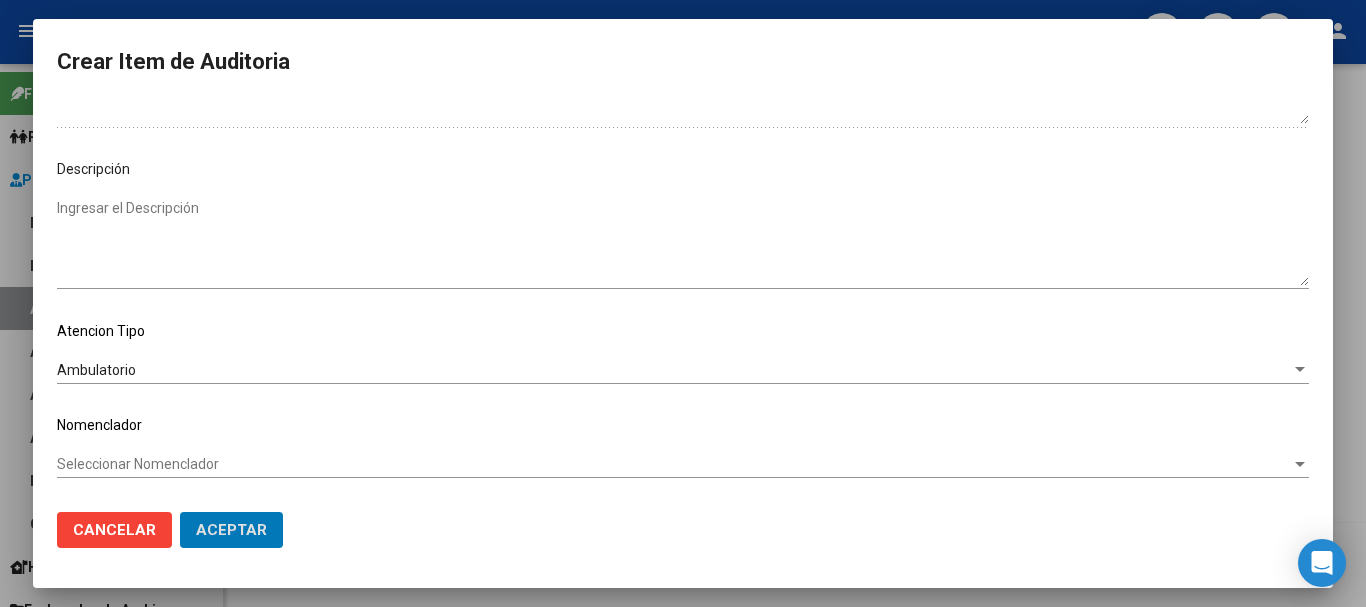 click on "Aceptar" 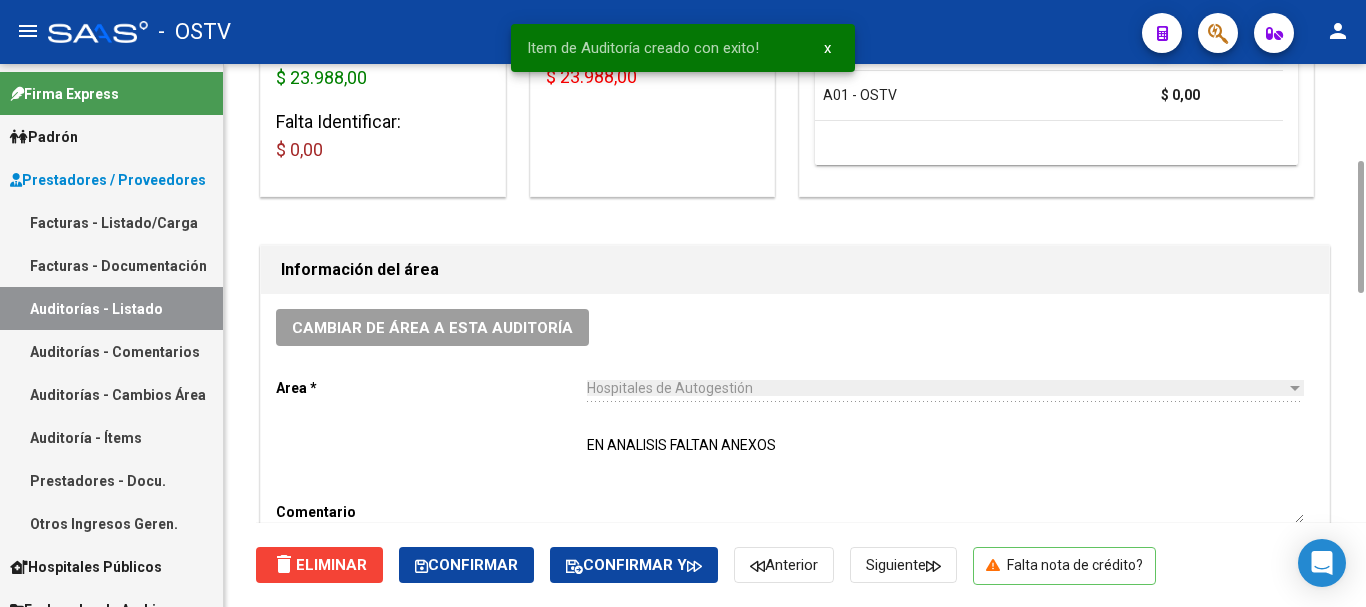 scroll, scrollTop: 0, scrollLeft: 0, axis: both 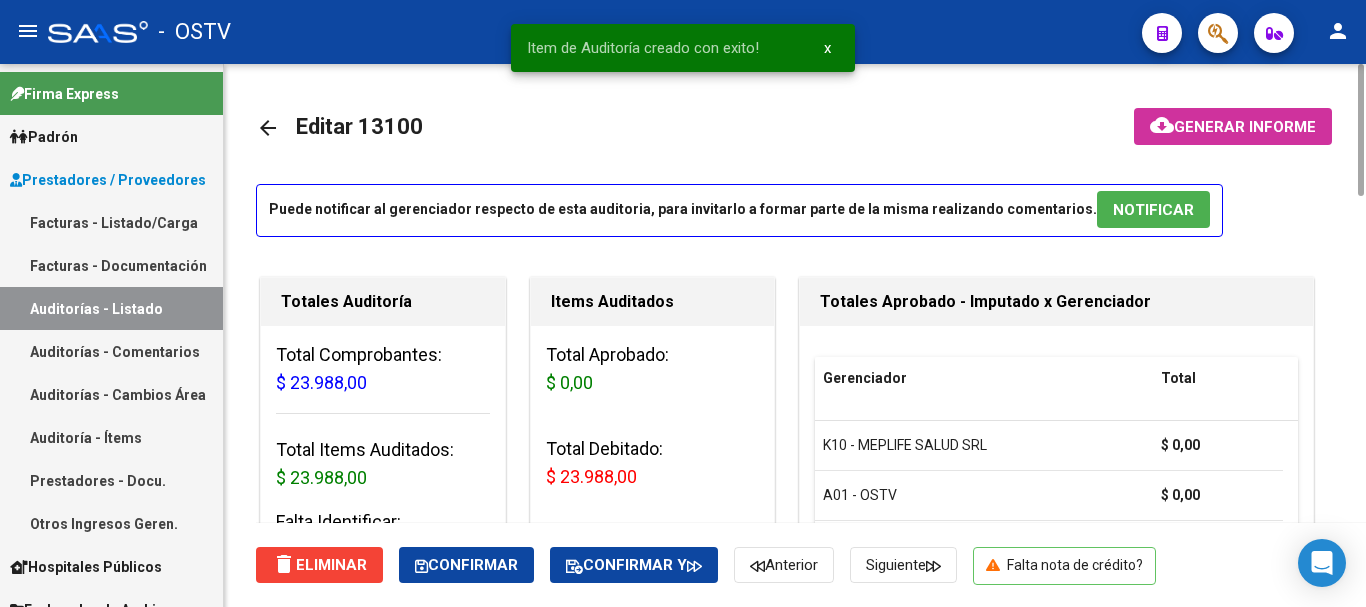 click on "cloud_download  Generar informe" 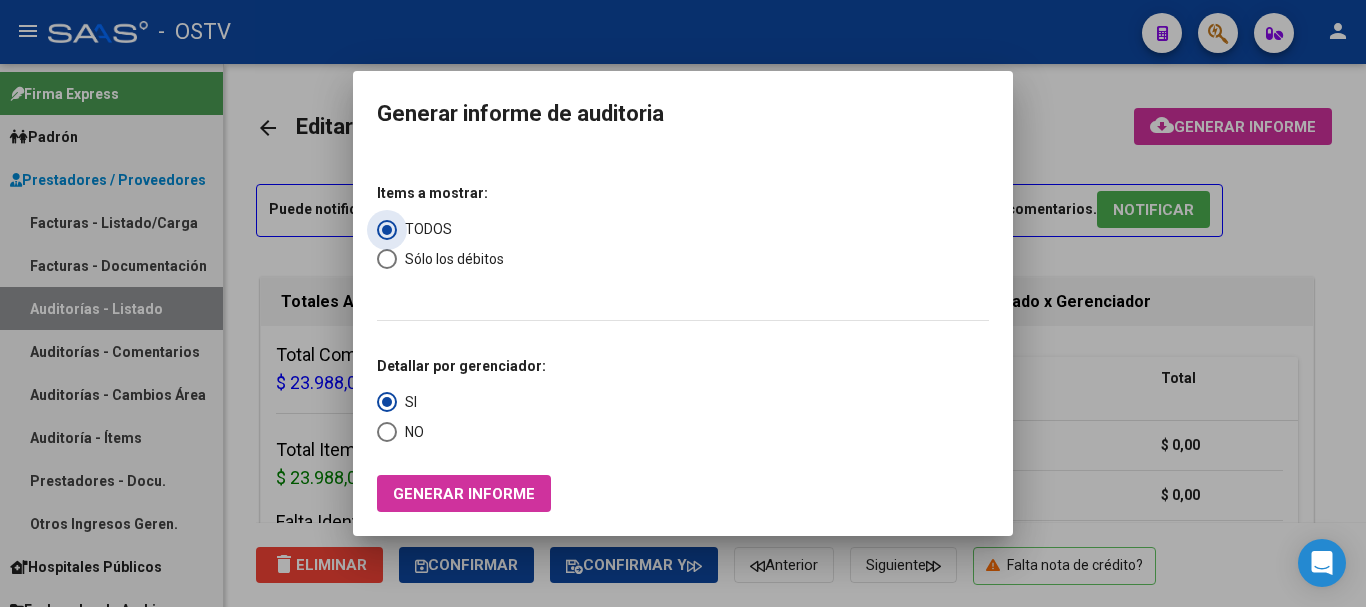 click at bounding box center [683, 303] 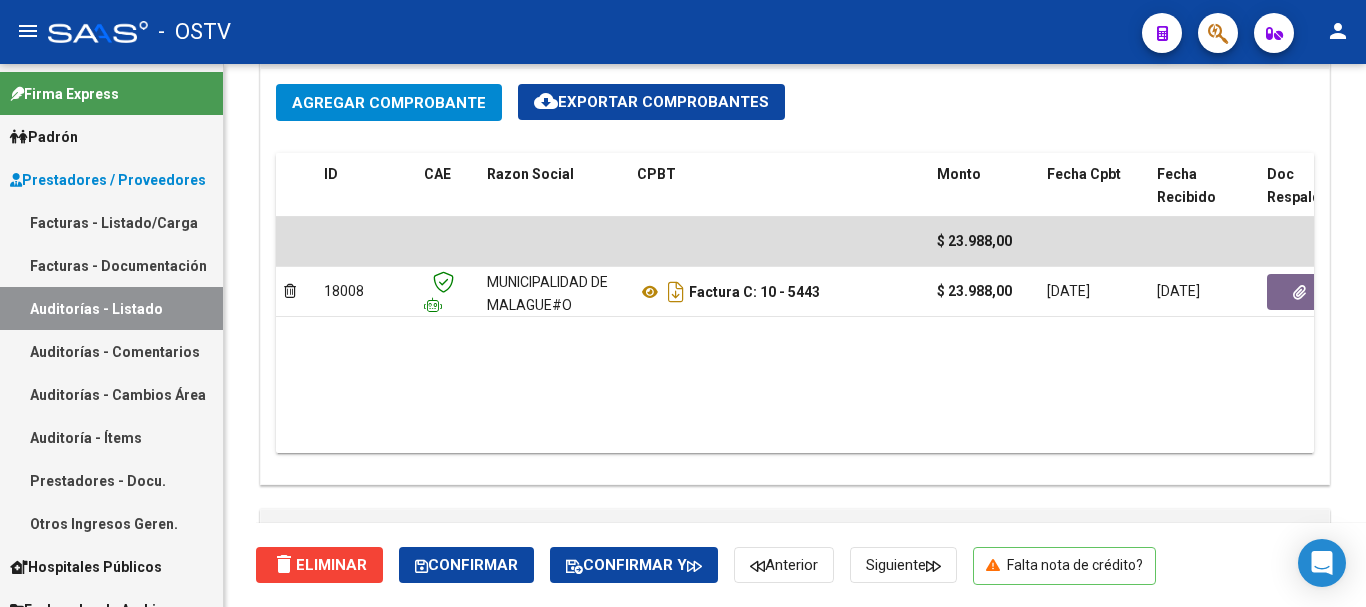 scroll, scrollTop: 1600, scrollLeft: 0, axis: vertical 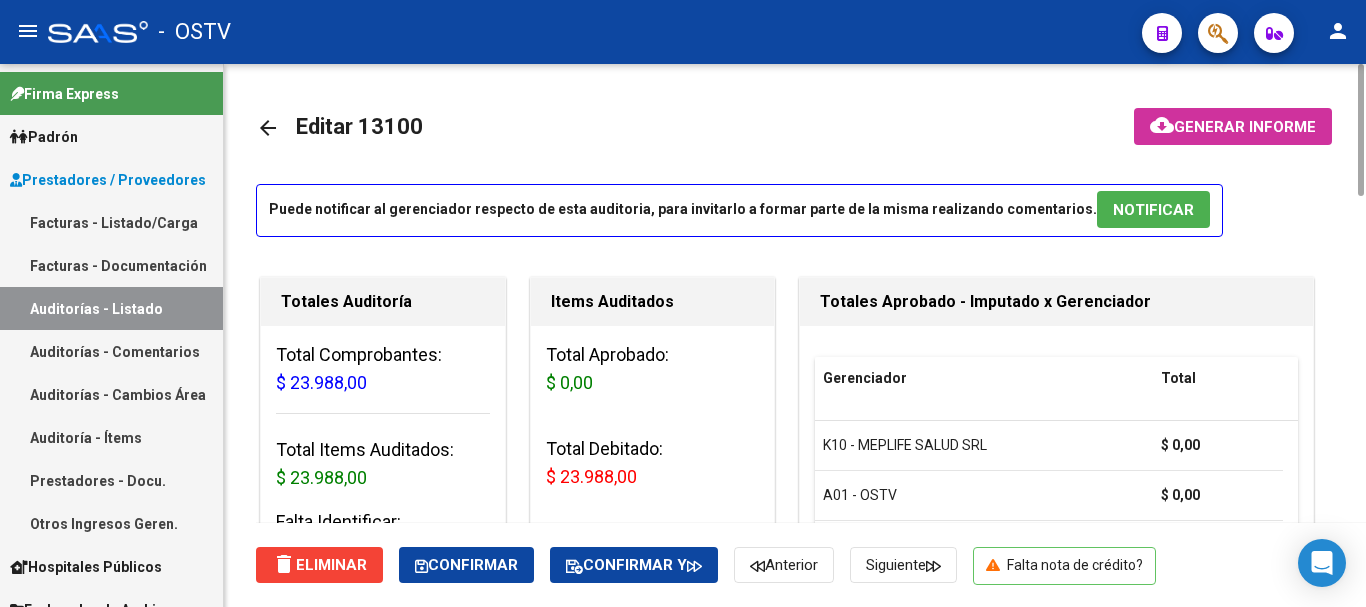click on "Generar informe" 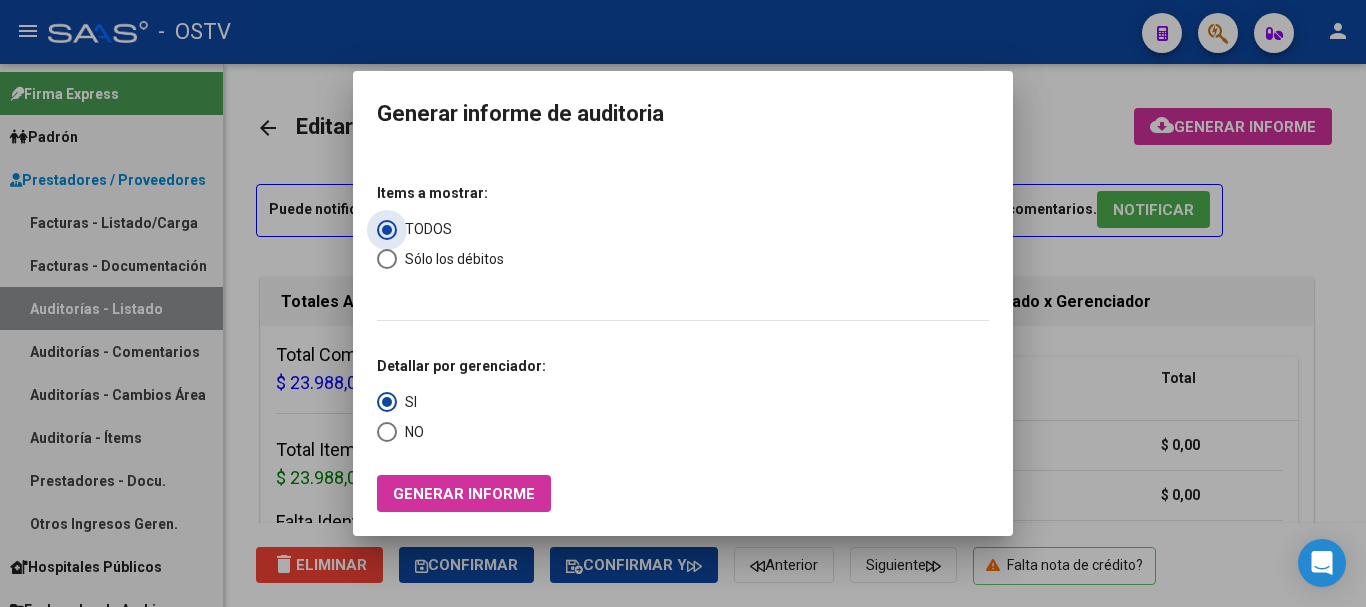 click at bounding box center (387, 259) 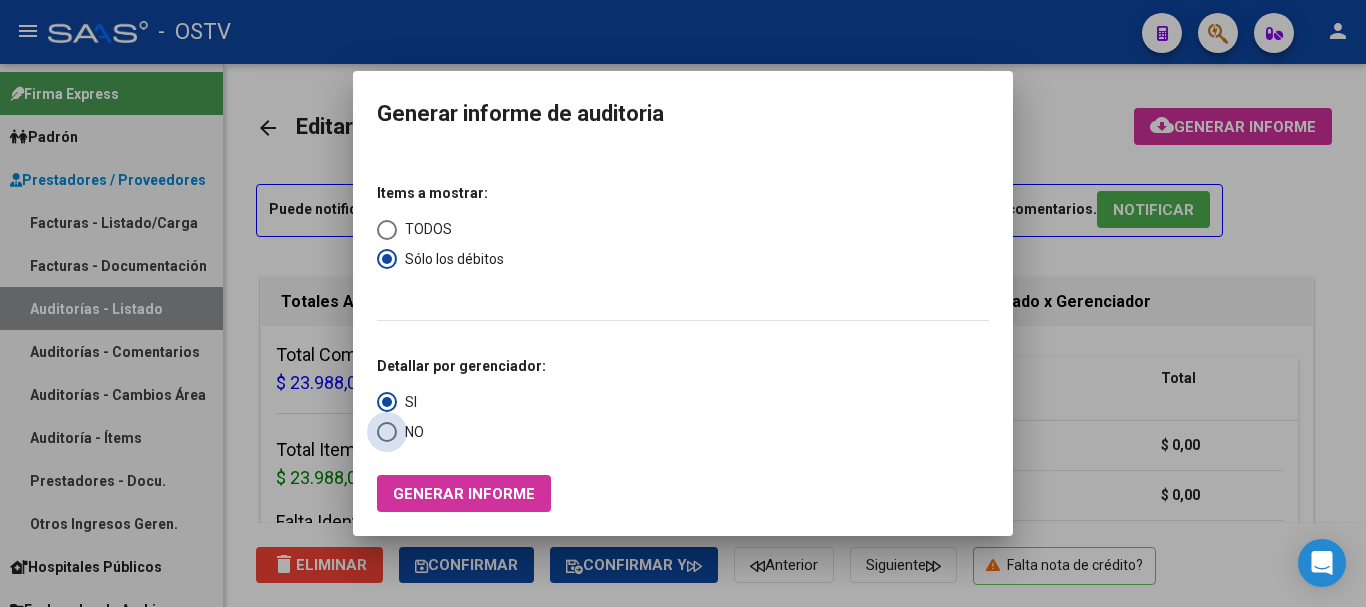 click at bounding box center [387, 432] 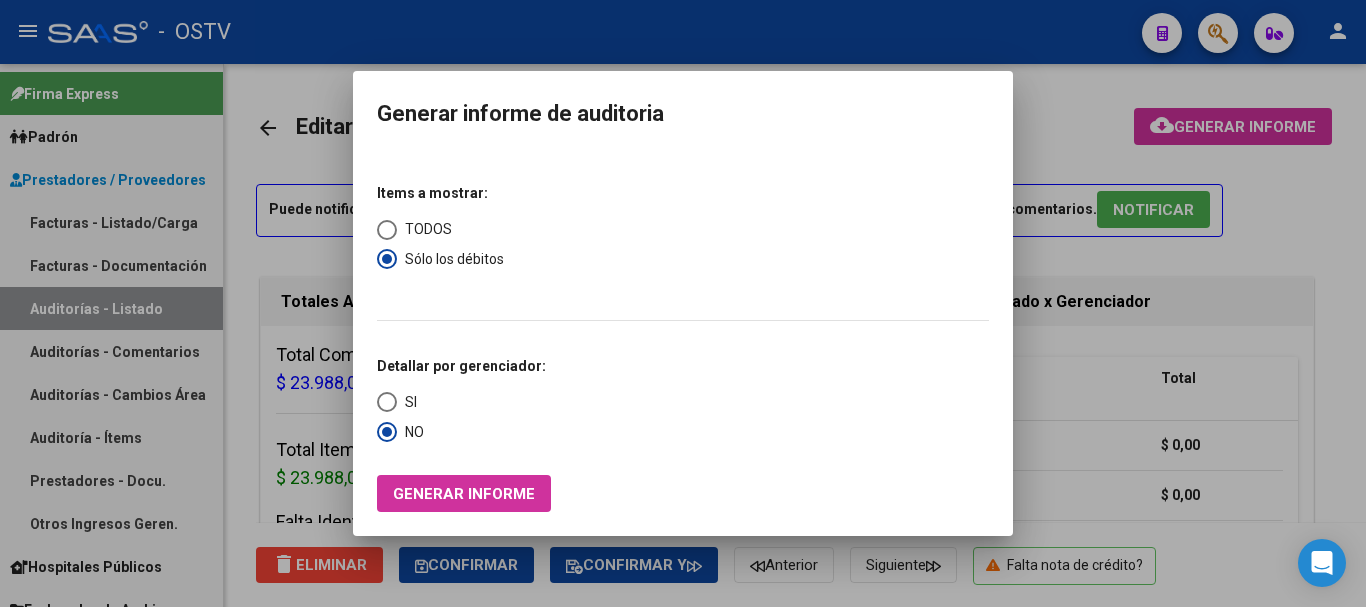 click on "Generar informe" at bounding box center (464, 493) 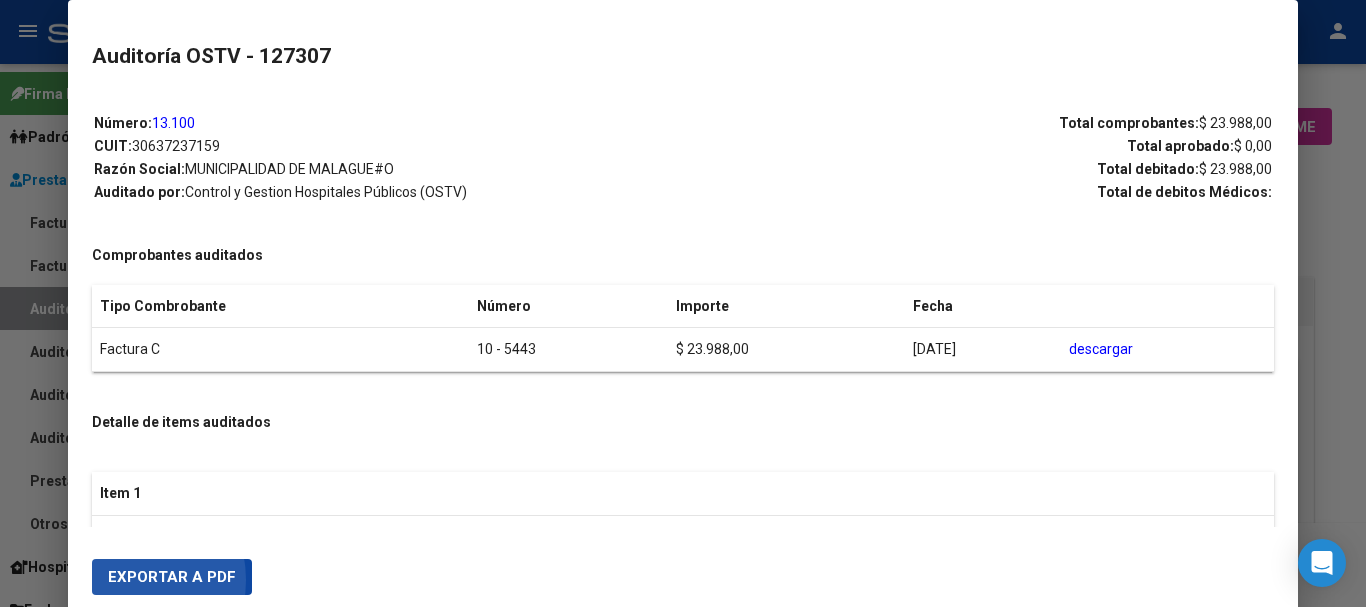 drag, startPoint x: 118, startPoint y: 580, endPoint x: 183, endPoint y: 549, distance: 72.013885 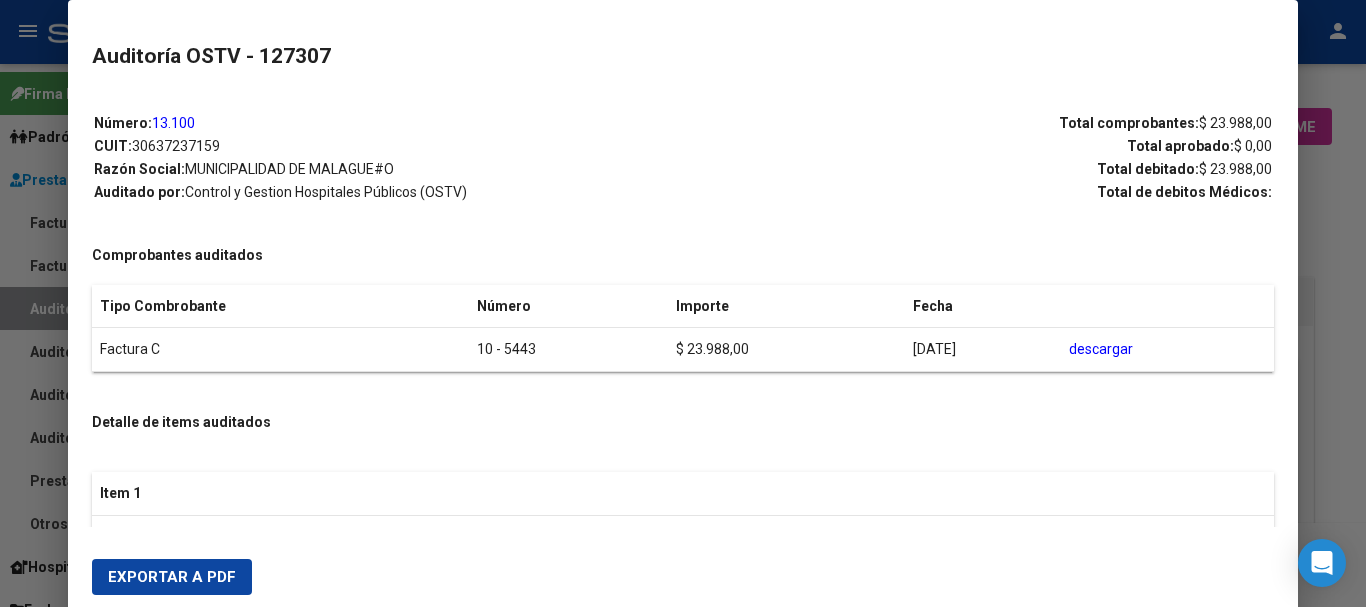 click at bounding box center (683, 303) 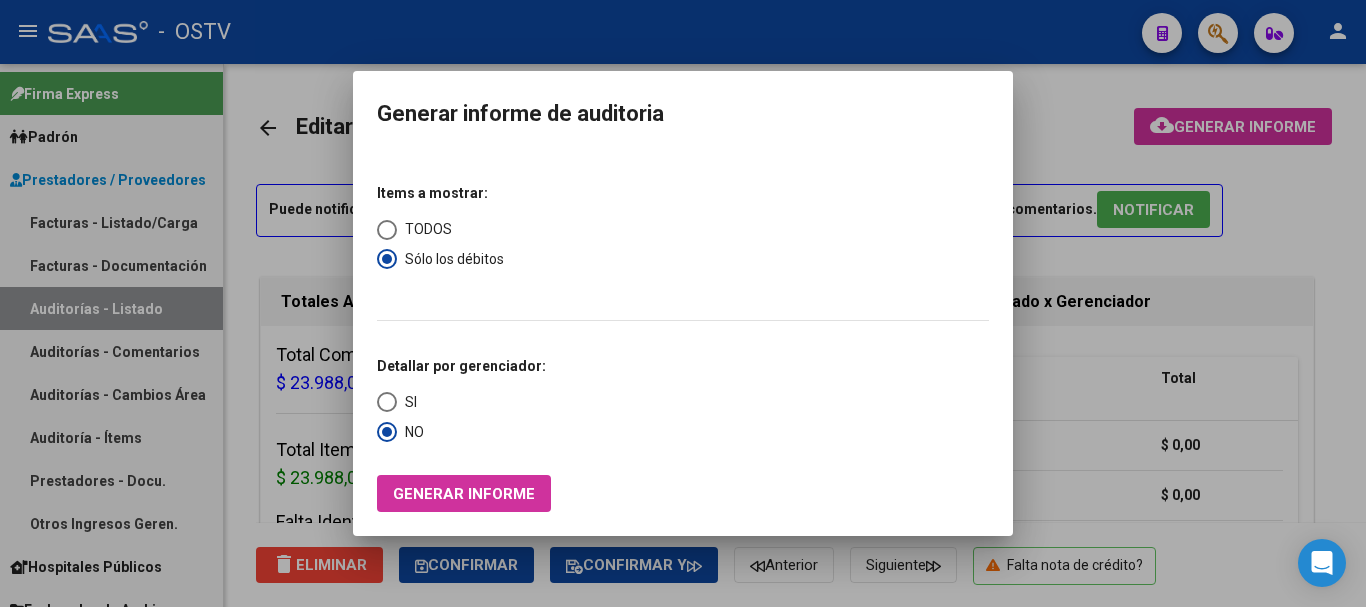 click at bounding box center [683, 303] 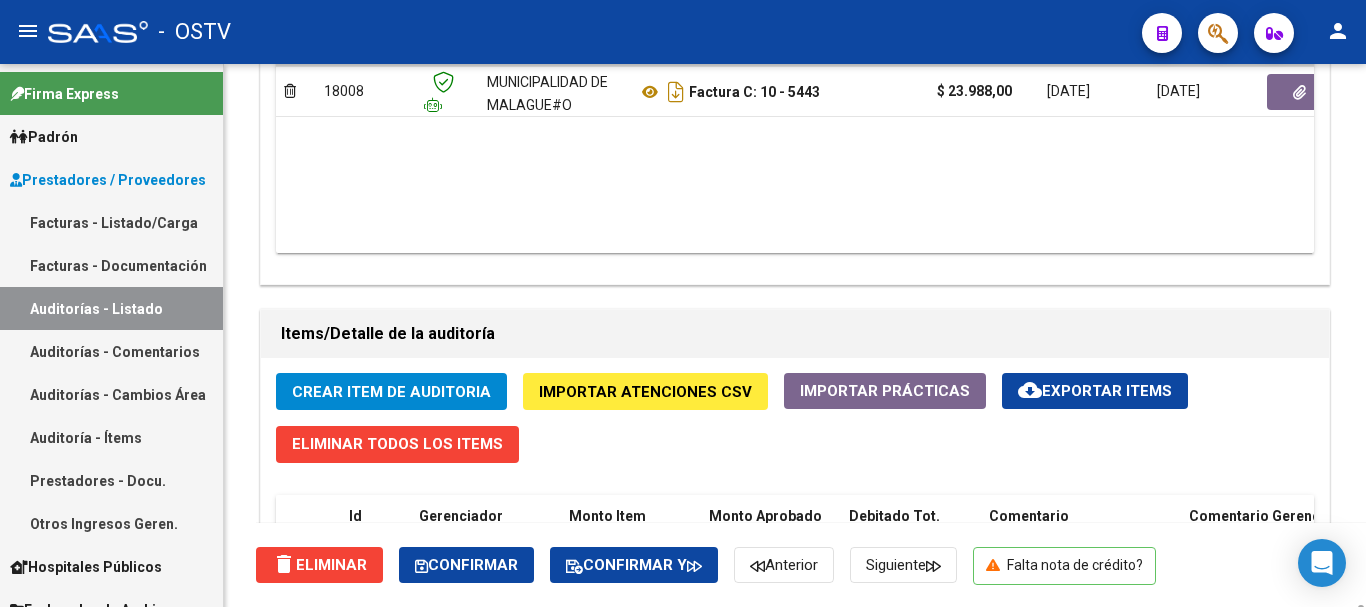 scroll, scrollTop: 1600, scrollLeft: 0, axis: vertical 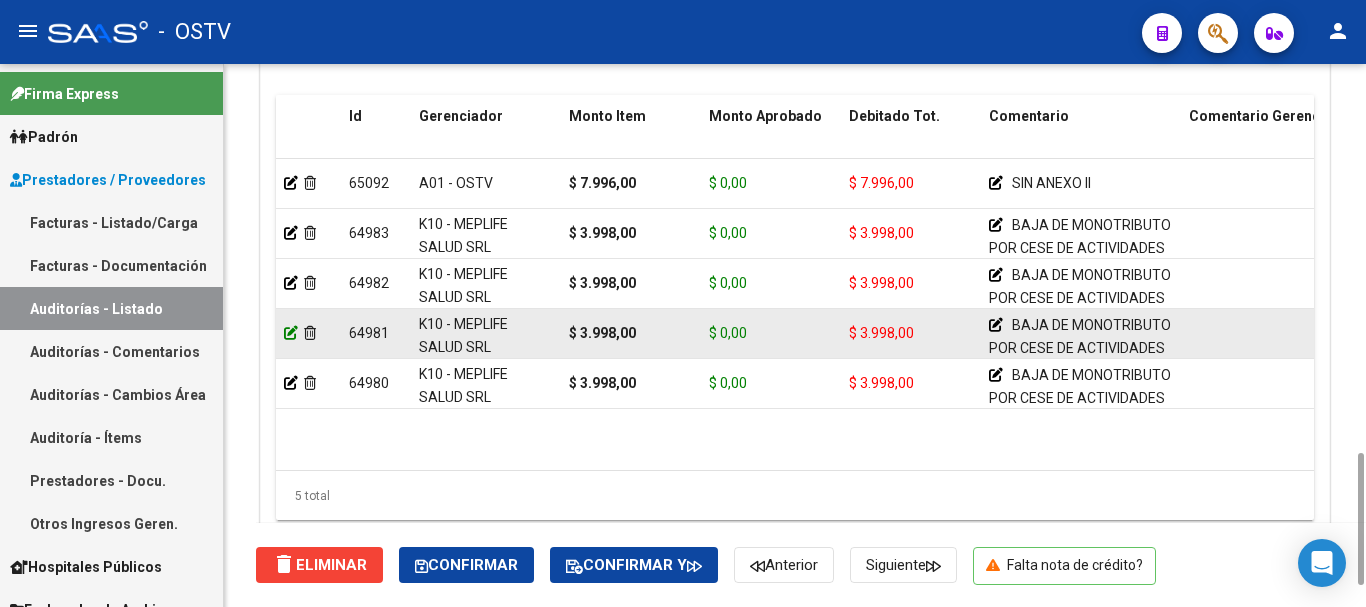 click 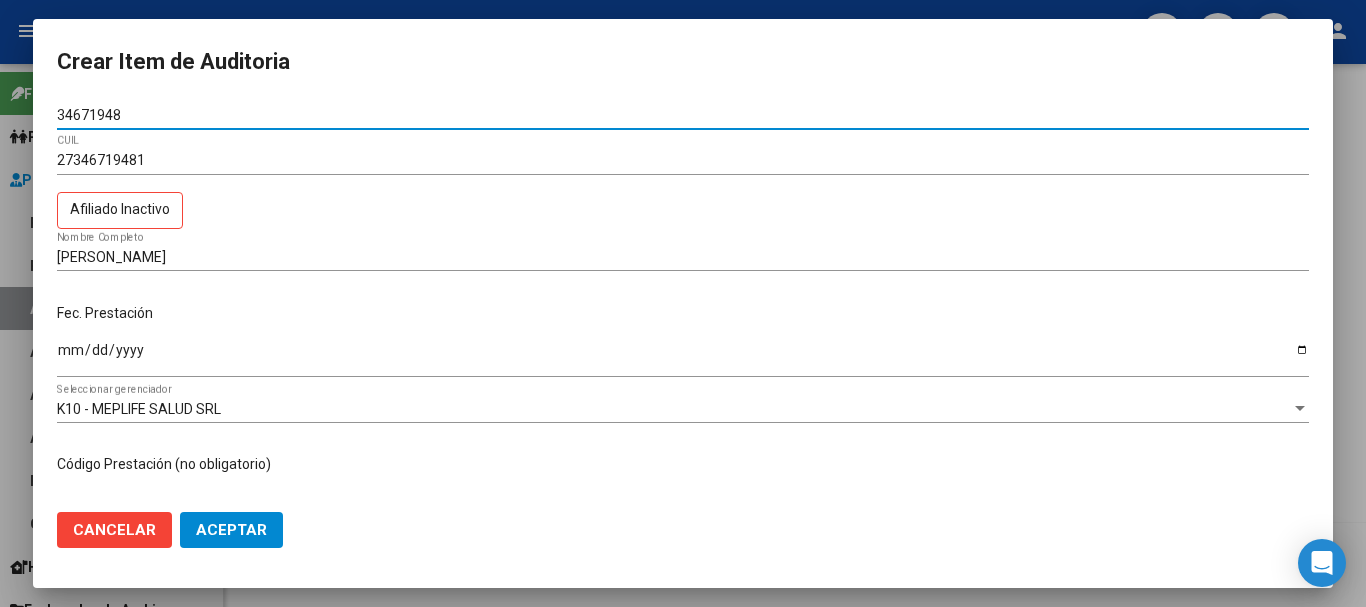 click on "34671948" at bounding box center (683, 115) 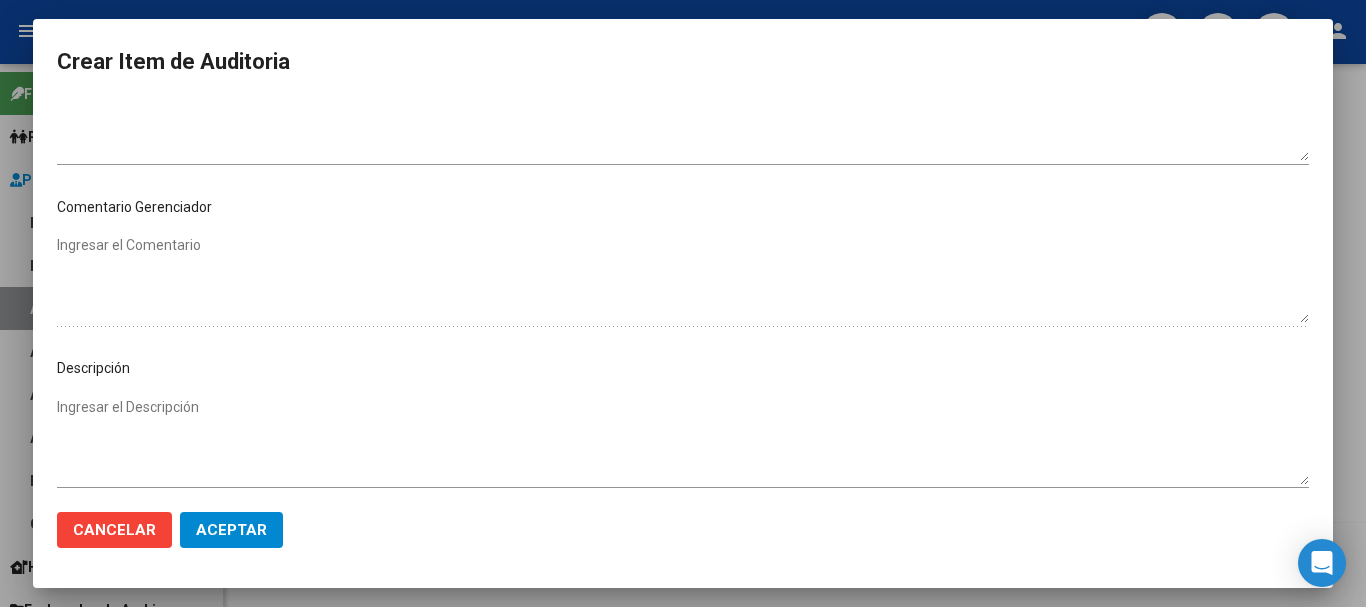 scroll, scrollTop: 791, scrollLeft: 0, axis: vertical 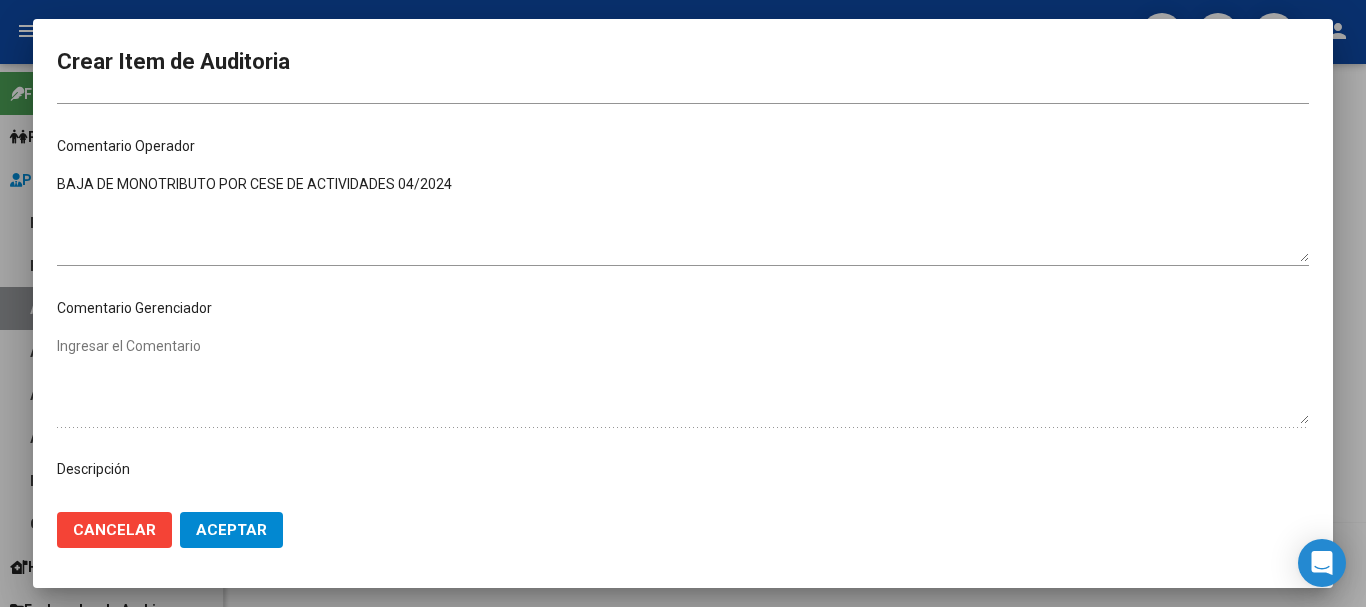 click at bounding box center (683, 303) 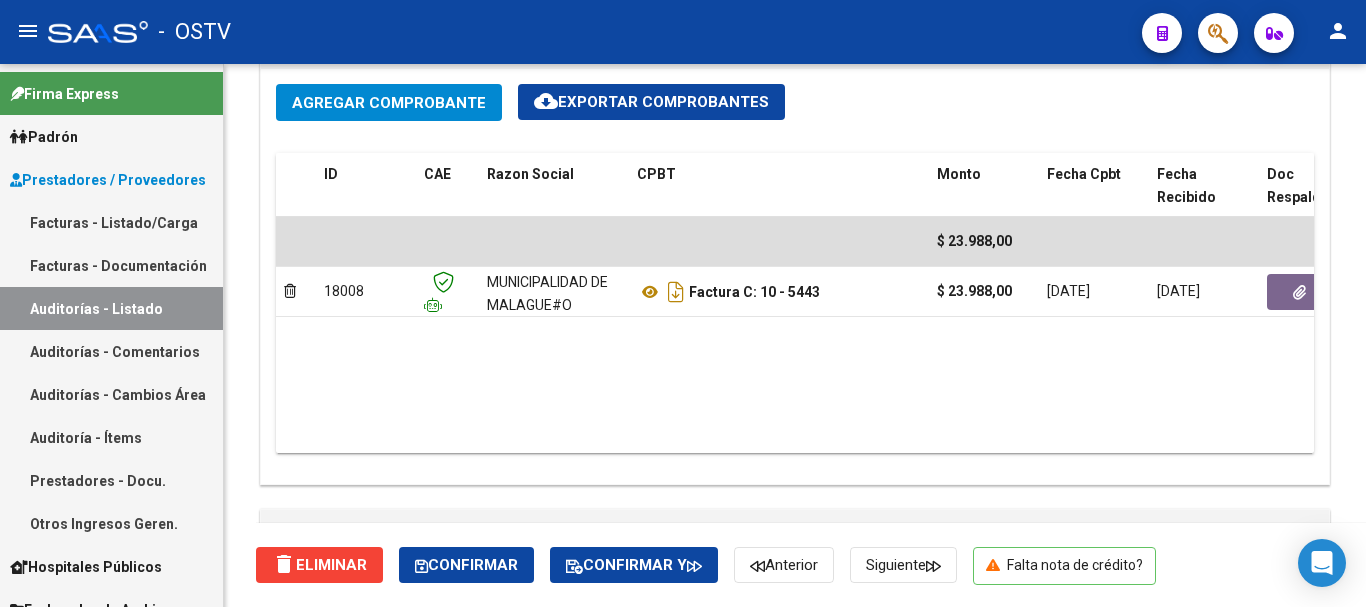scroll, scrollTop: 1400, scrollLeft: 0, axis: vertical 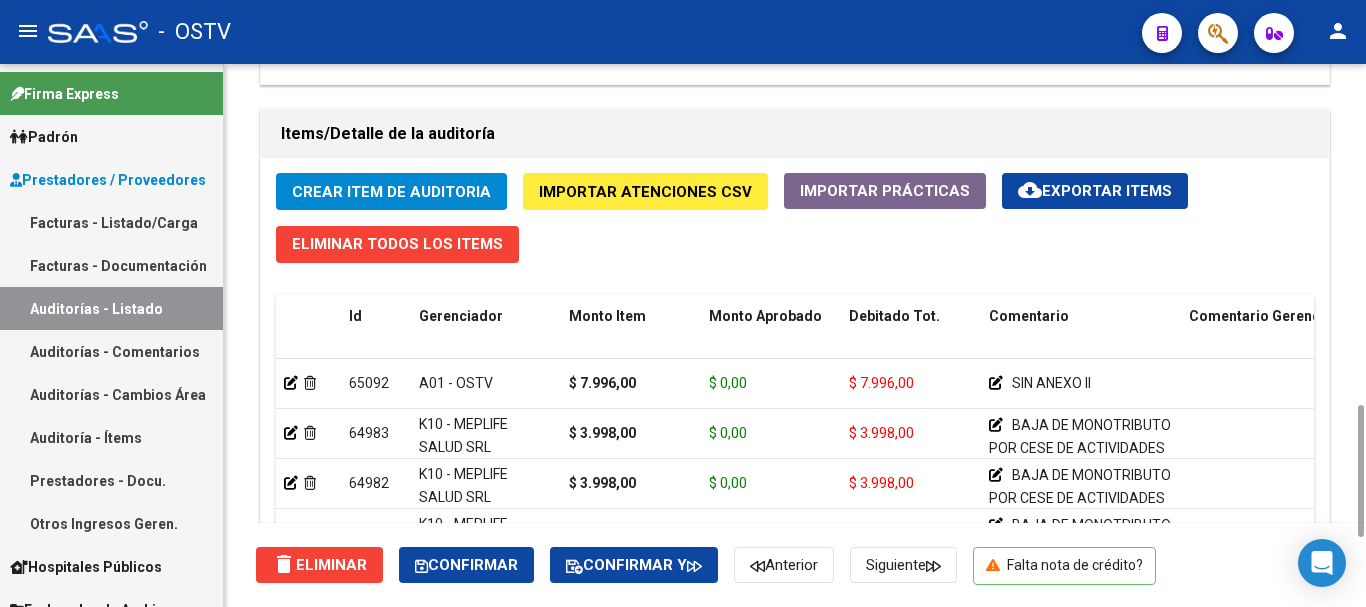click on "Crear Item de Auditoria" 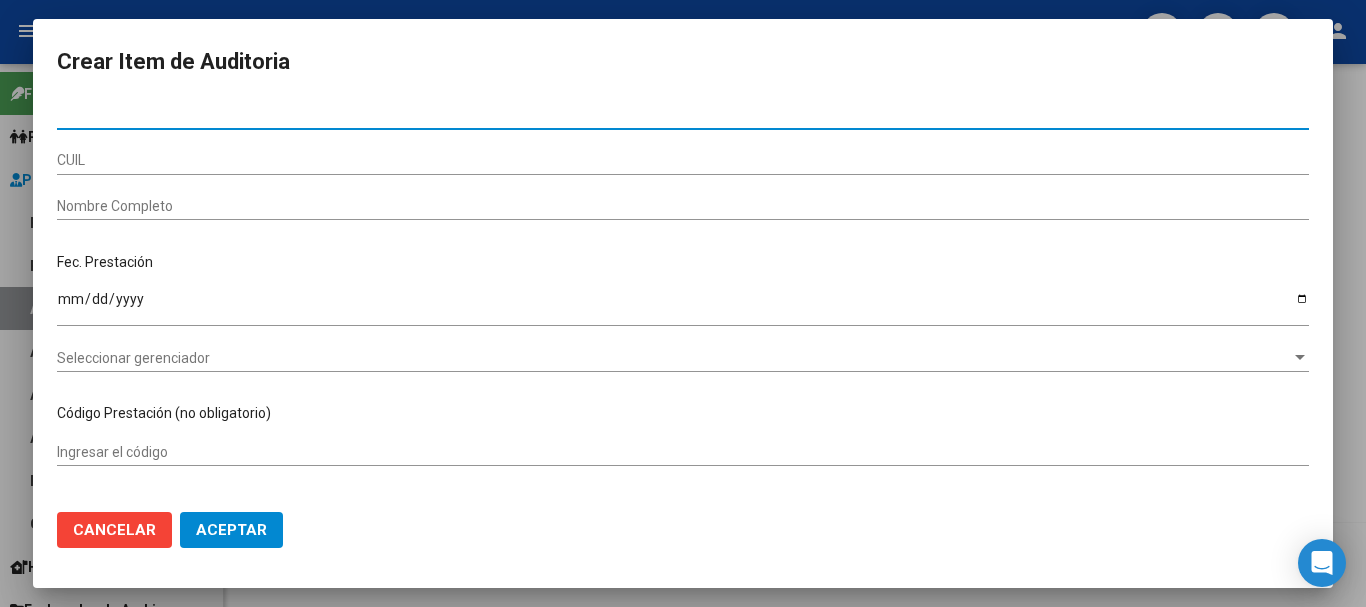 paste on "34671948" 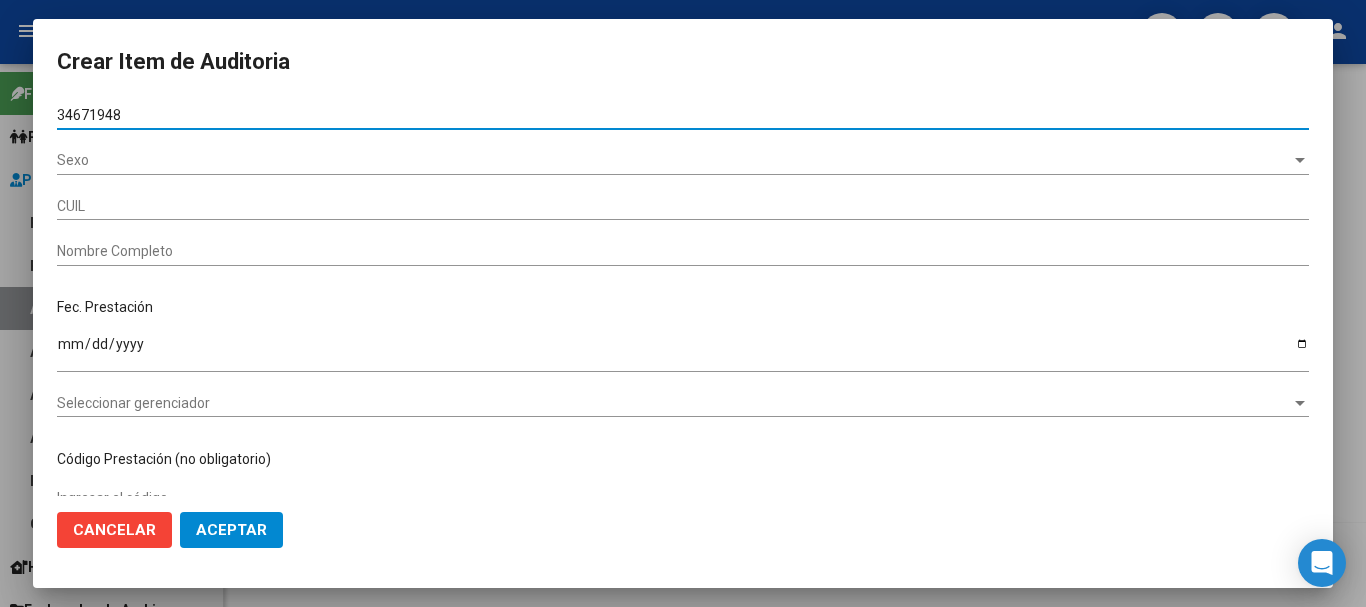type on "27346719481" 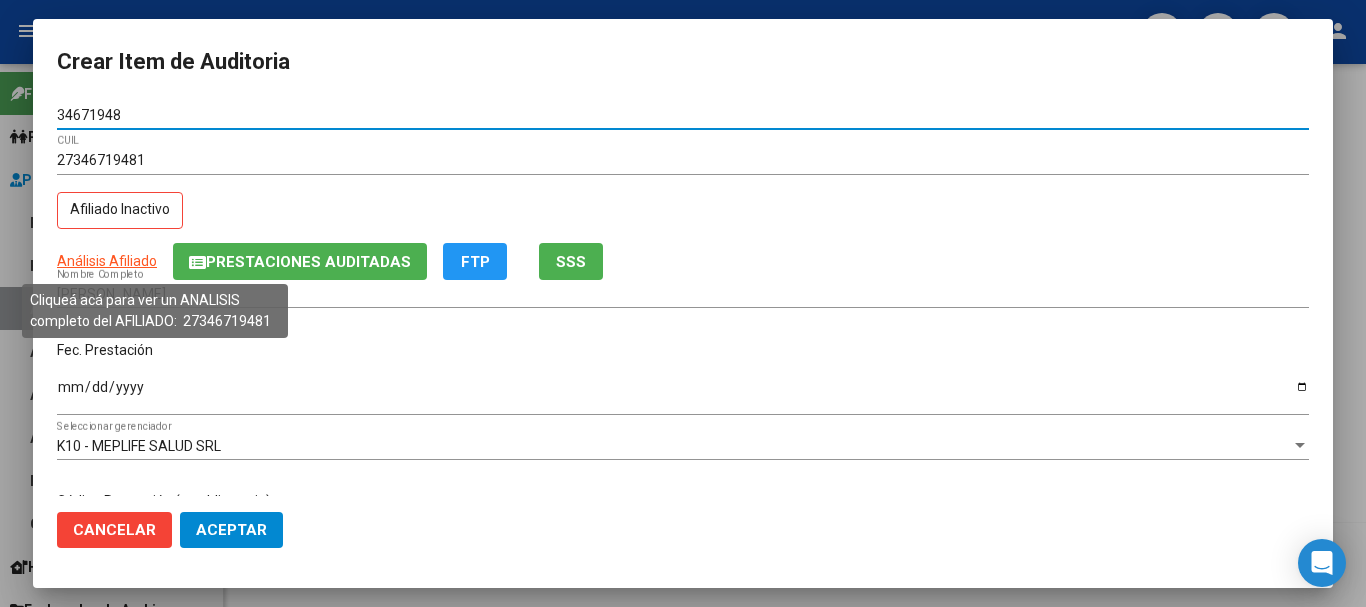 type on "34671948" 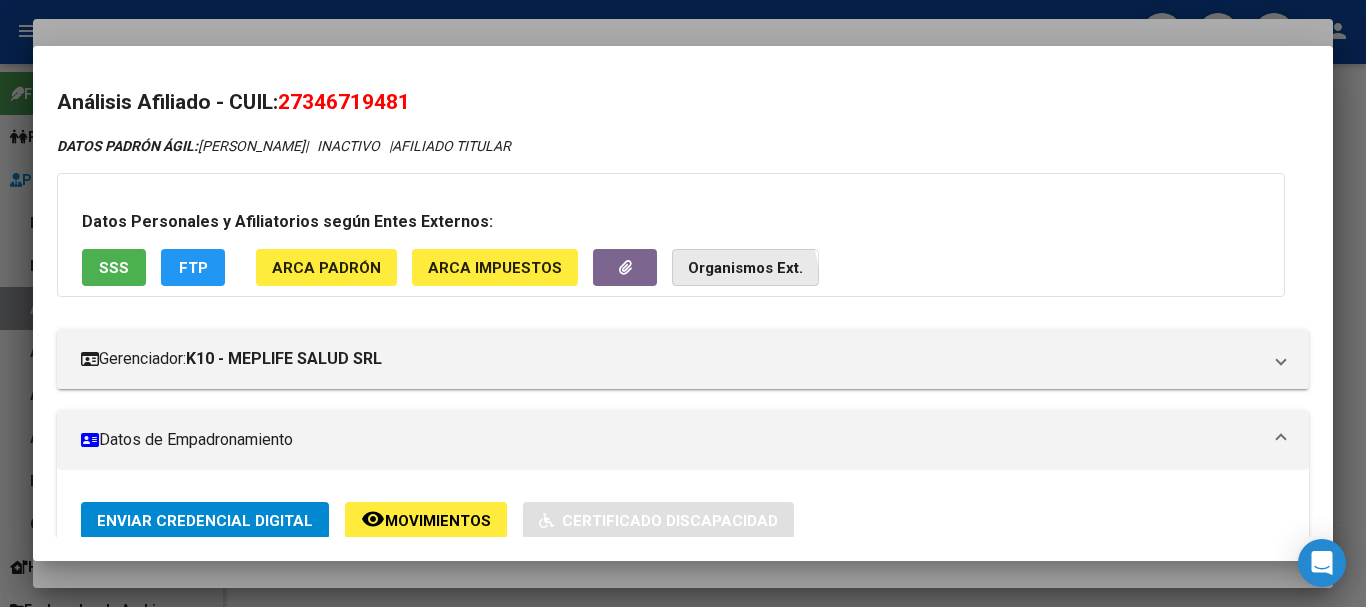 click on "Organismos Ext." 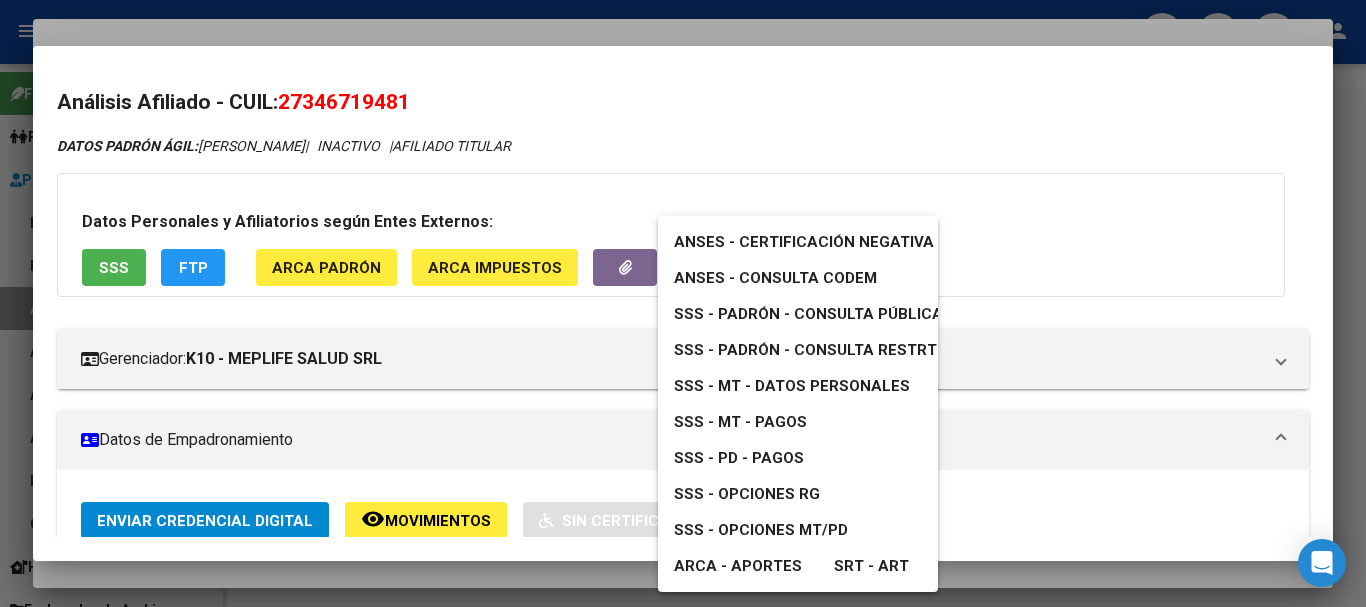 click on "SSS - MT - Datos Personales" at bounding box center [792, 386] 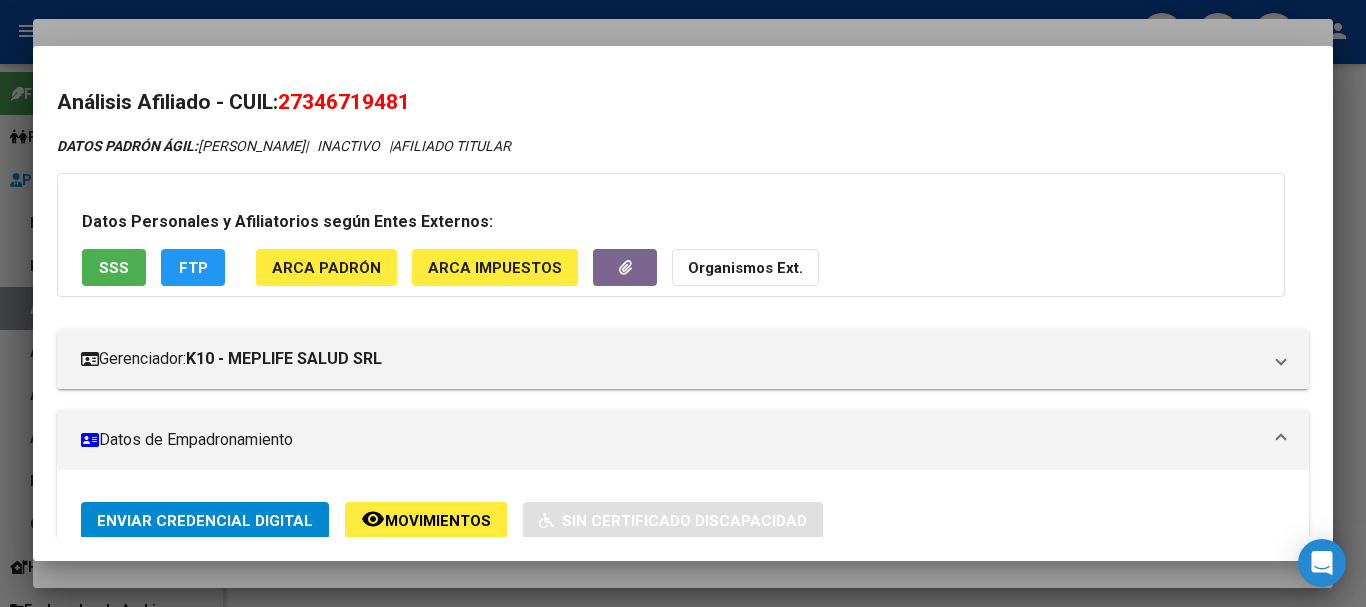 click at bounding box center (683, 303) 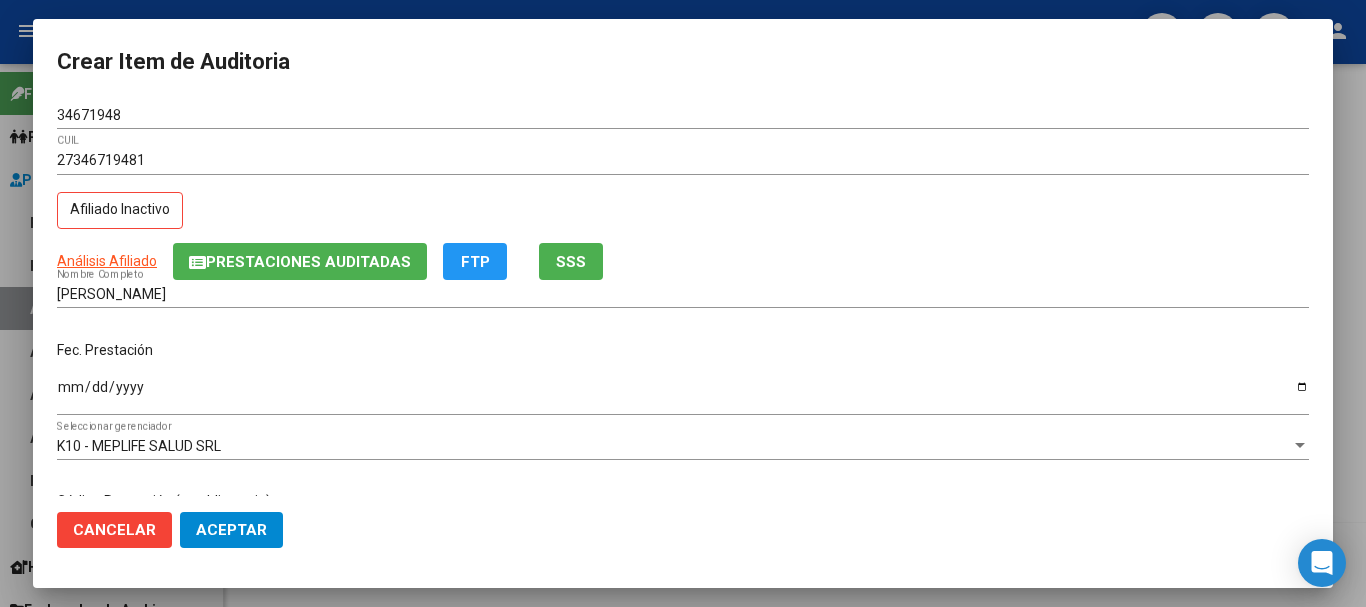 click at bounding box center (683, 303) 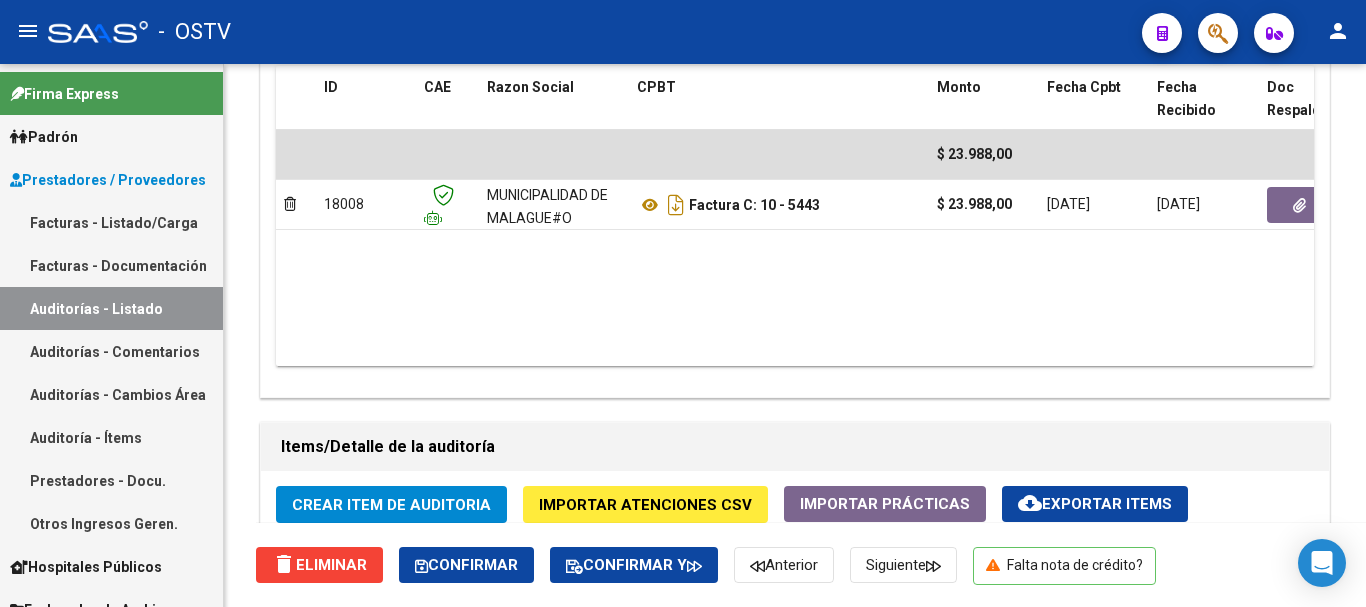 scroll, scrollTop: 887, scrollLeft: 0, axis: vertical 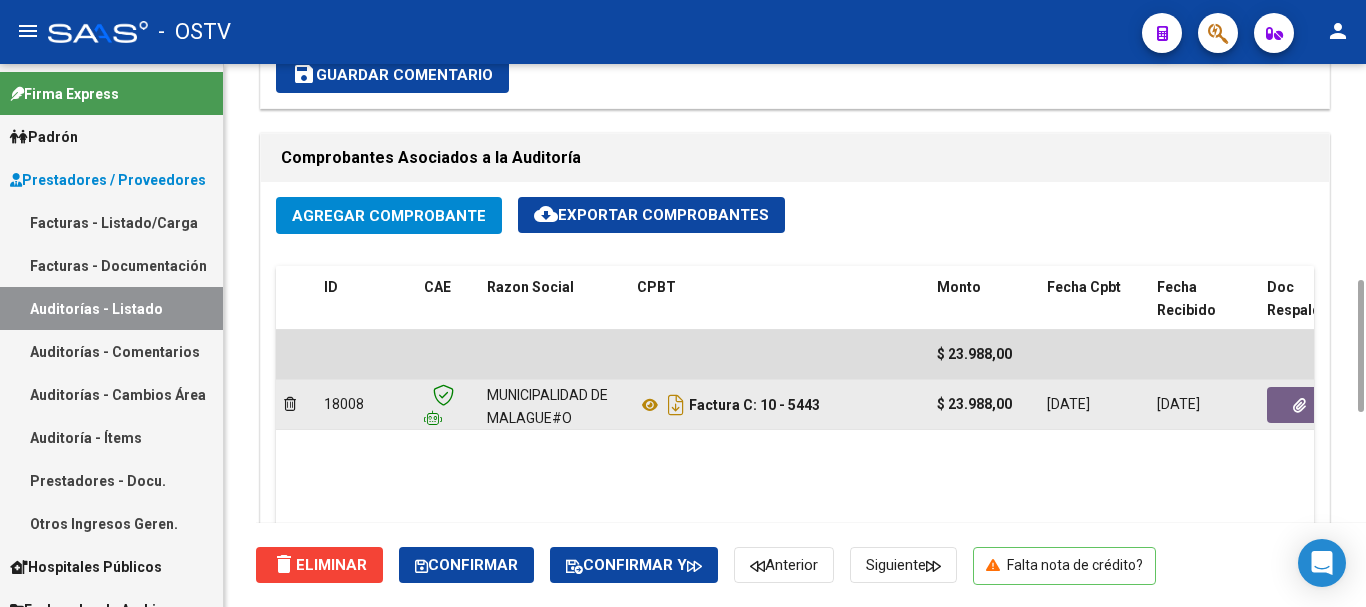 click 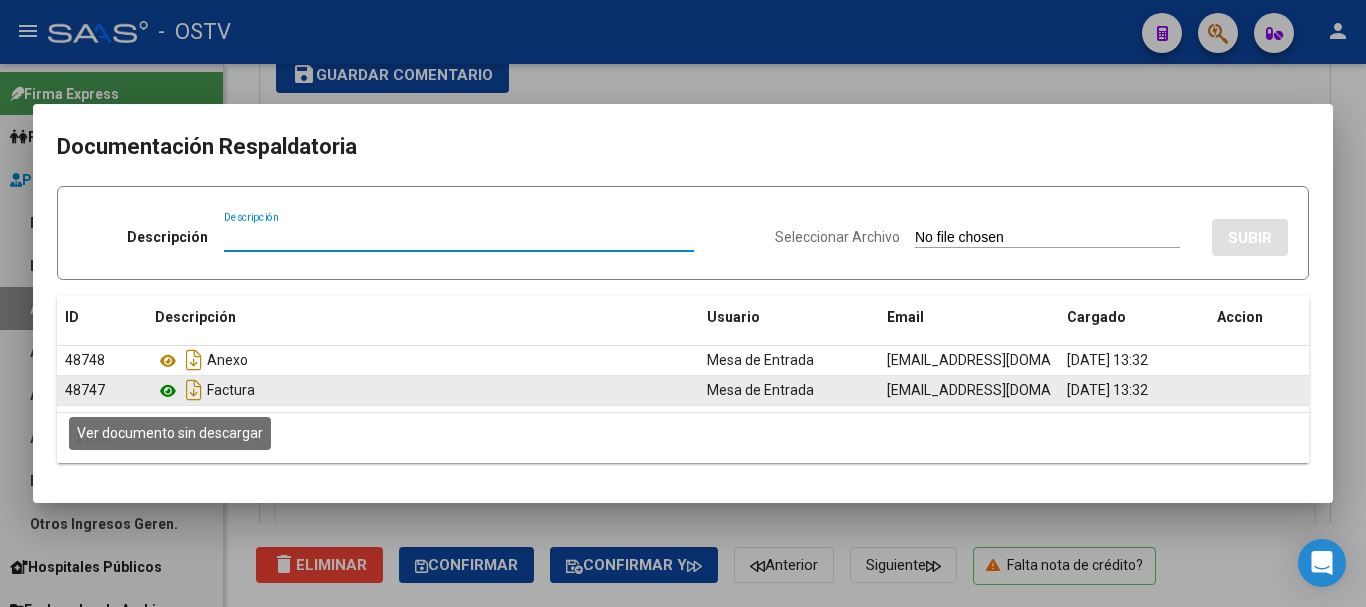 click 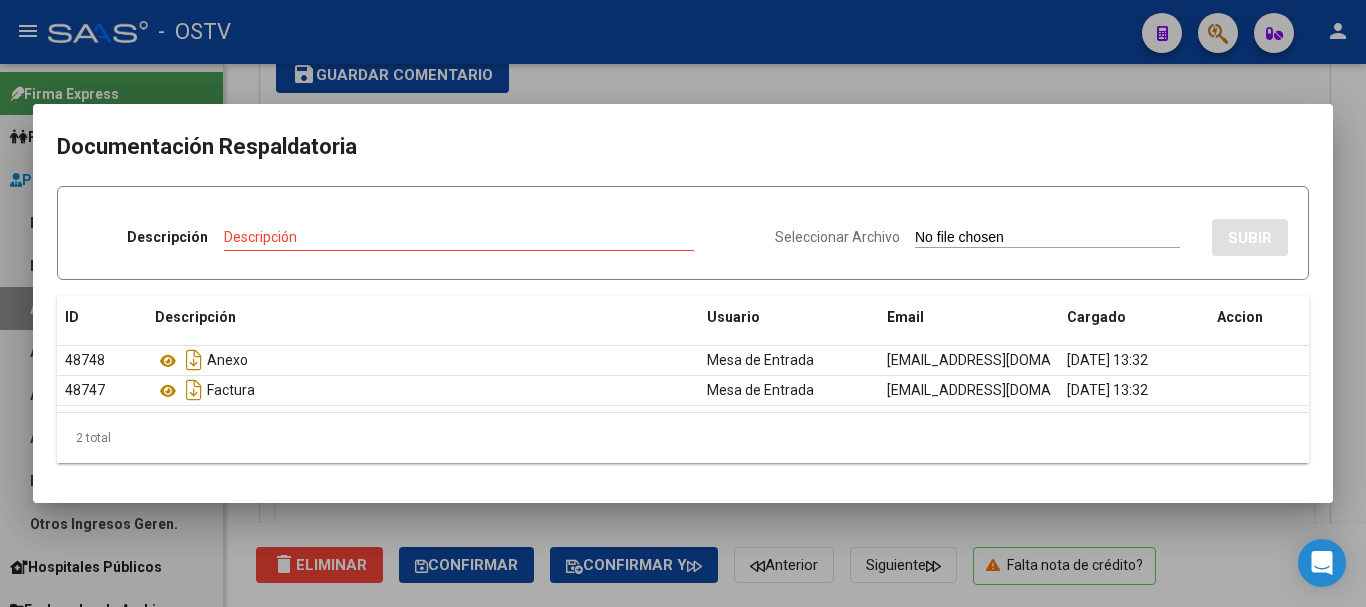 click on "Descripción" at bounding box center (459, 237) 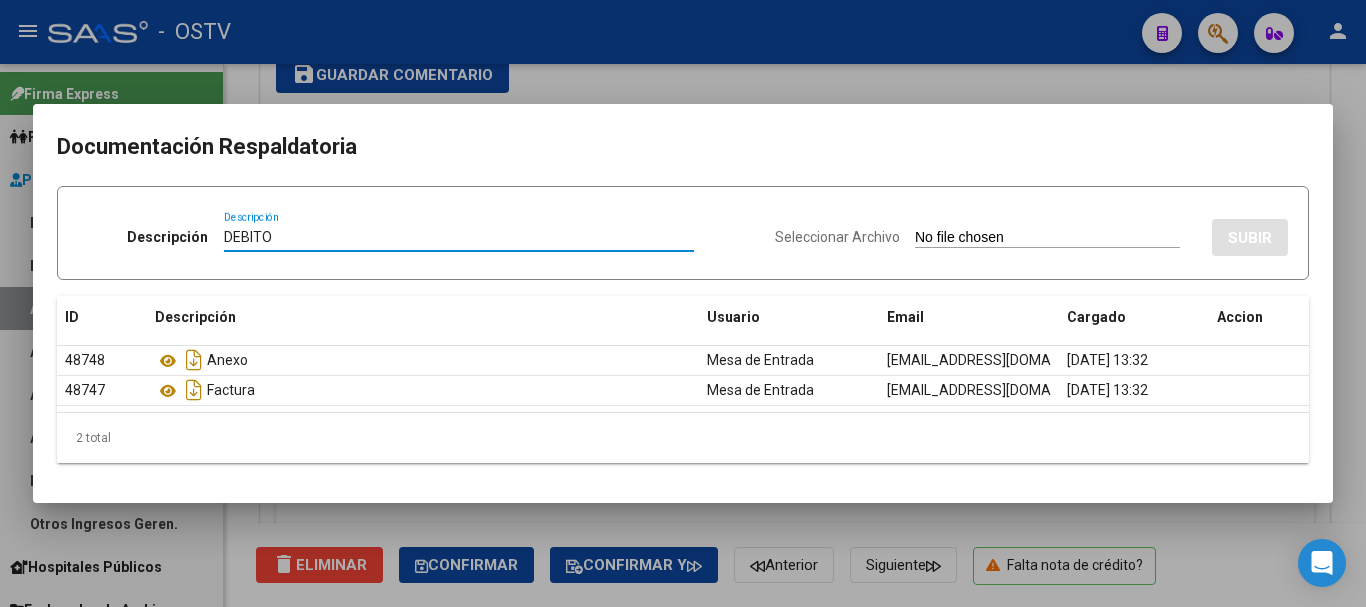 type on "DEBITO" 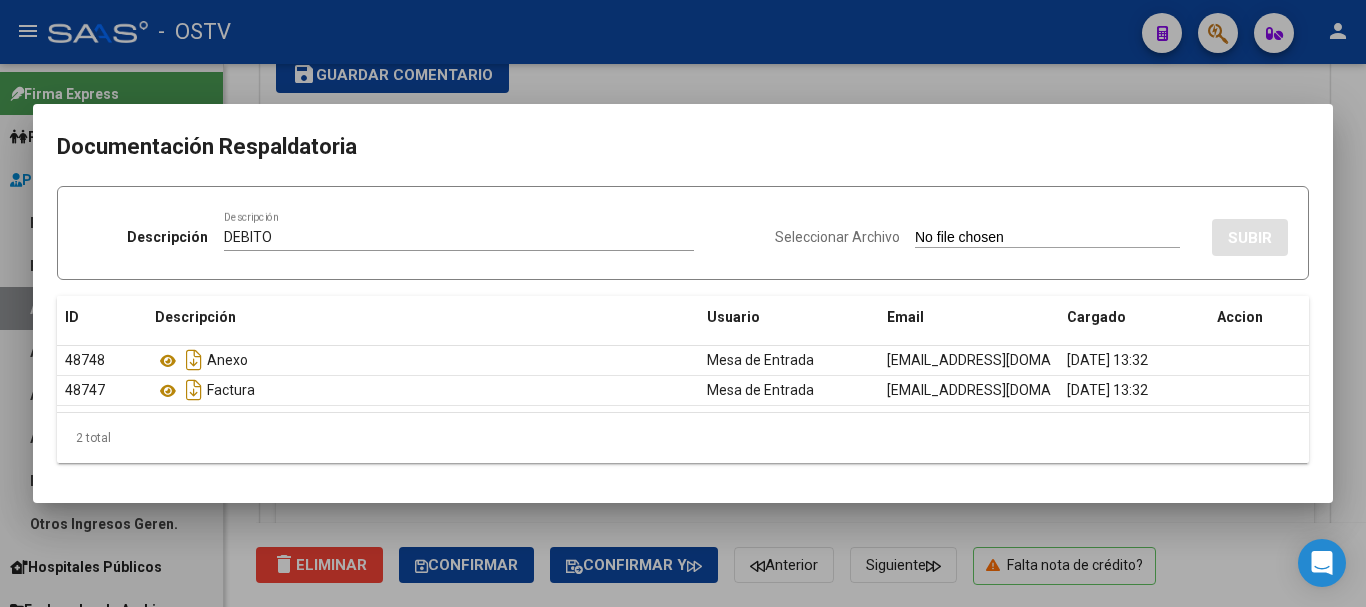click on "Seleccionar Archivo" at bounding box center [1047, 238] 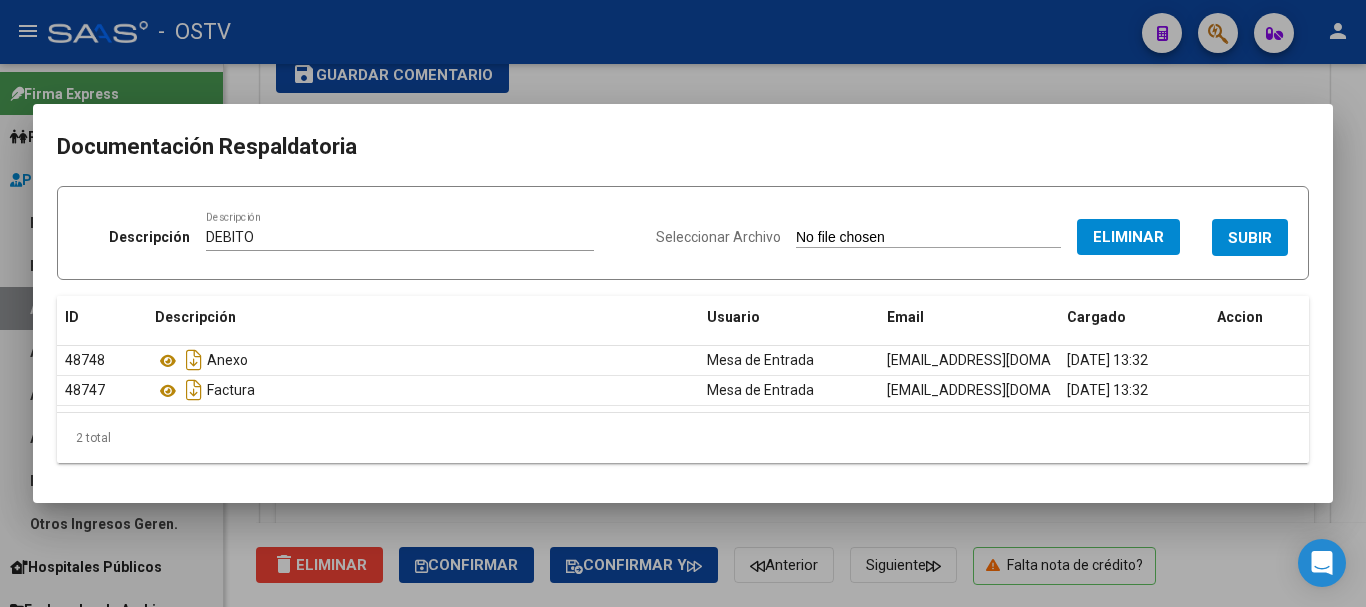 click on "SUBIR" at bounding box center [1250, 238] 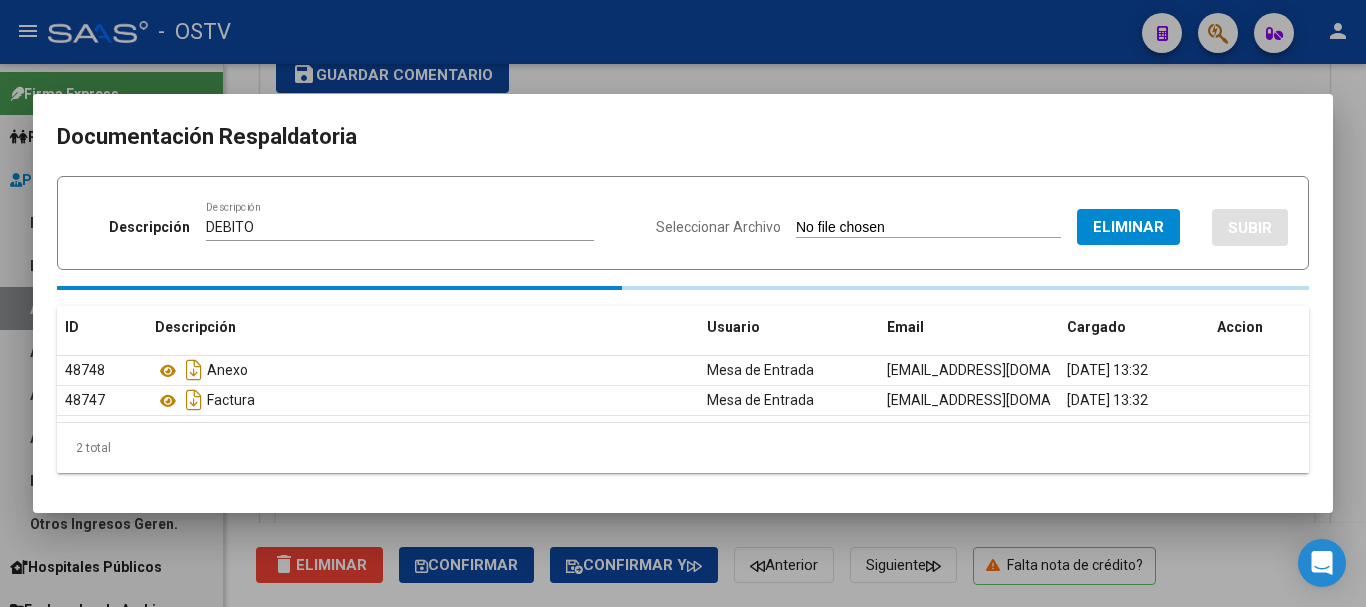 type 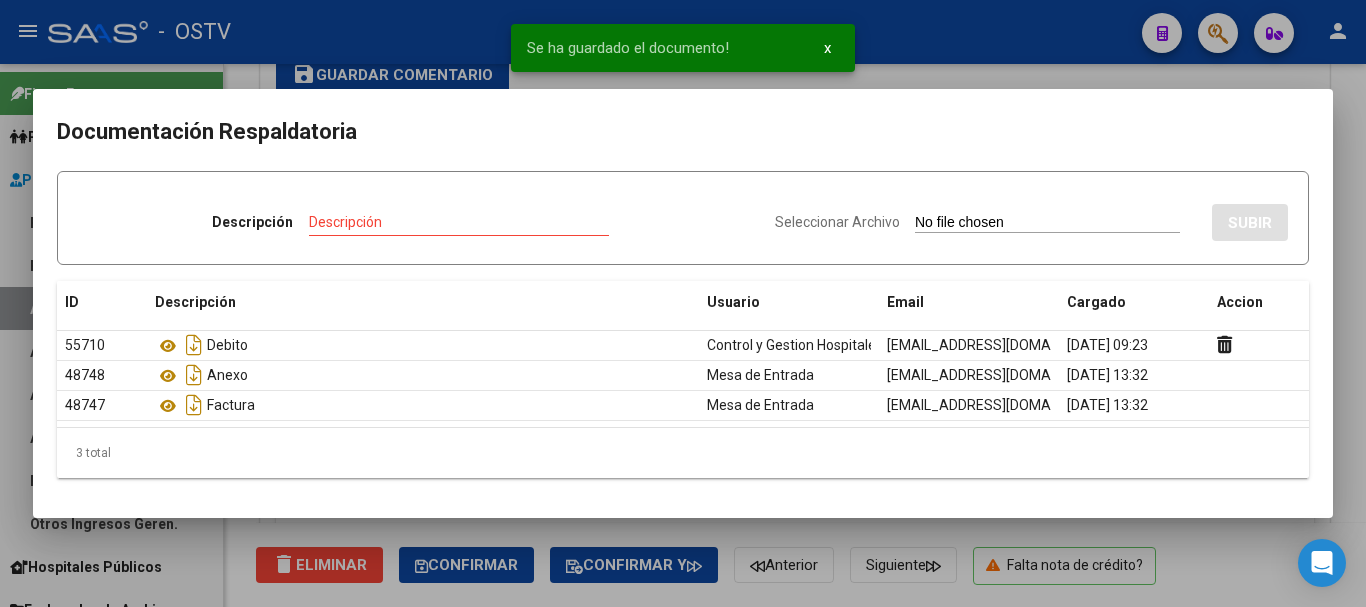 click at bounding box center [683, 303] 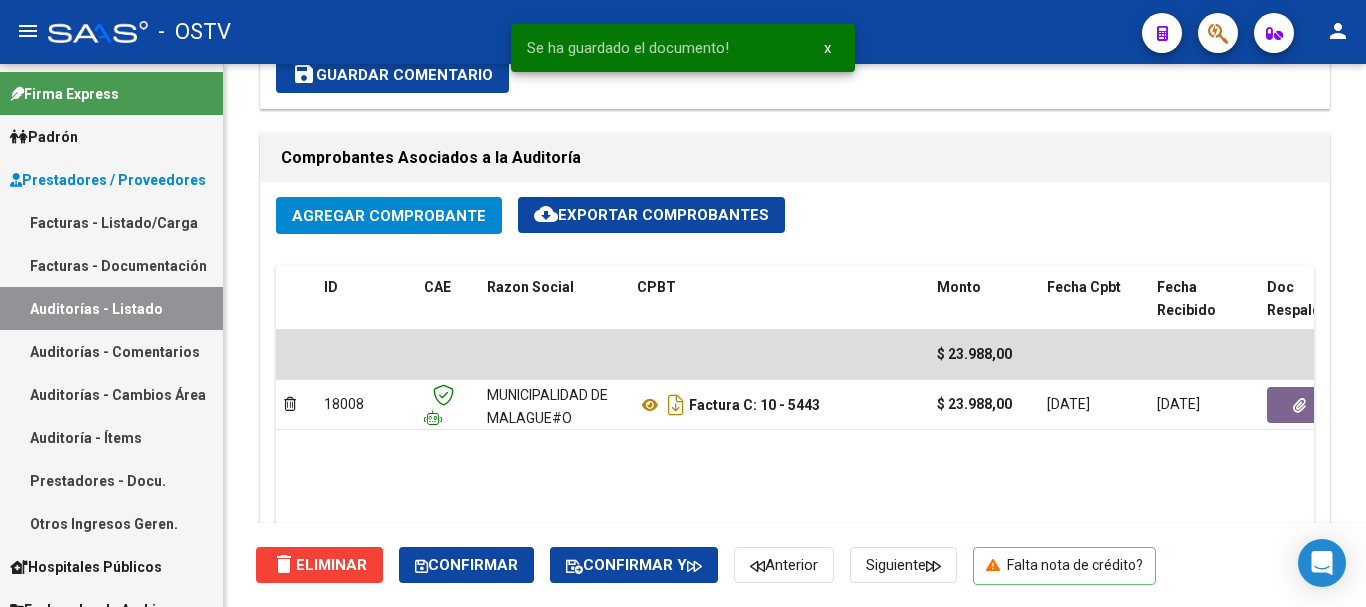 click on "save  Guardar Comentario" 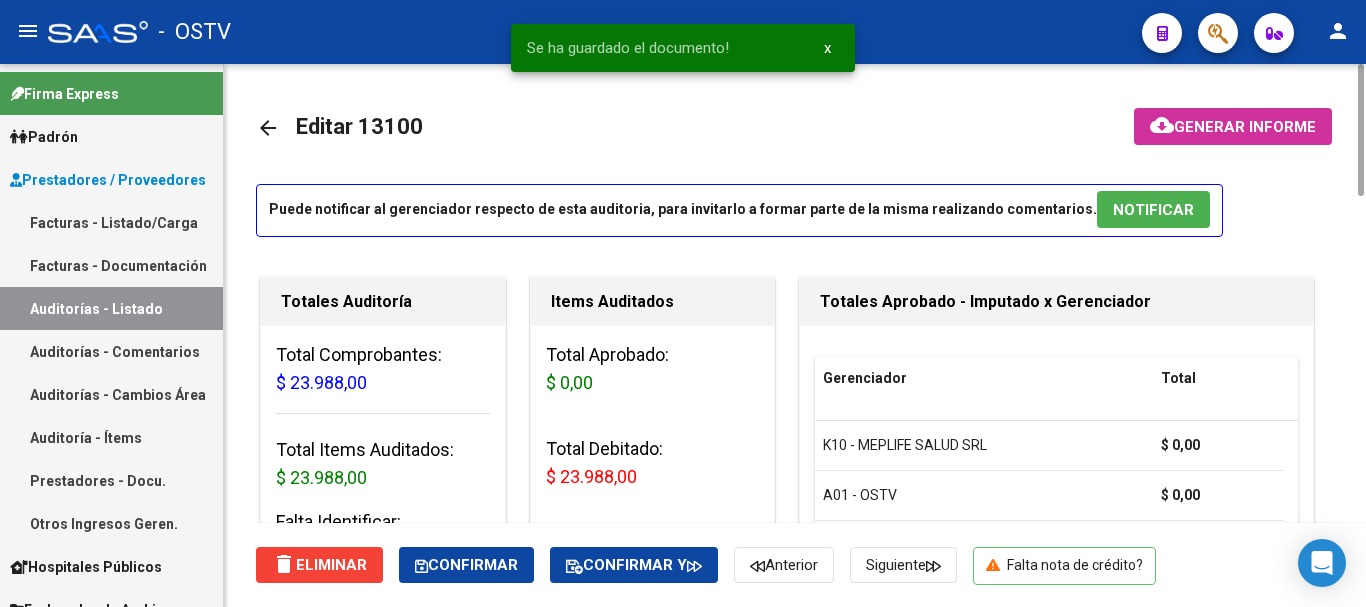 scroll, scrollTop: 600, scrollLeft: 0, axis: vertical 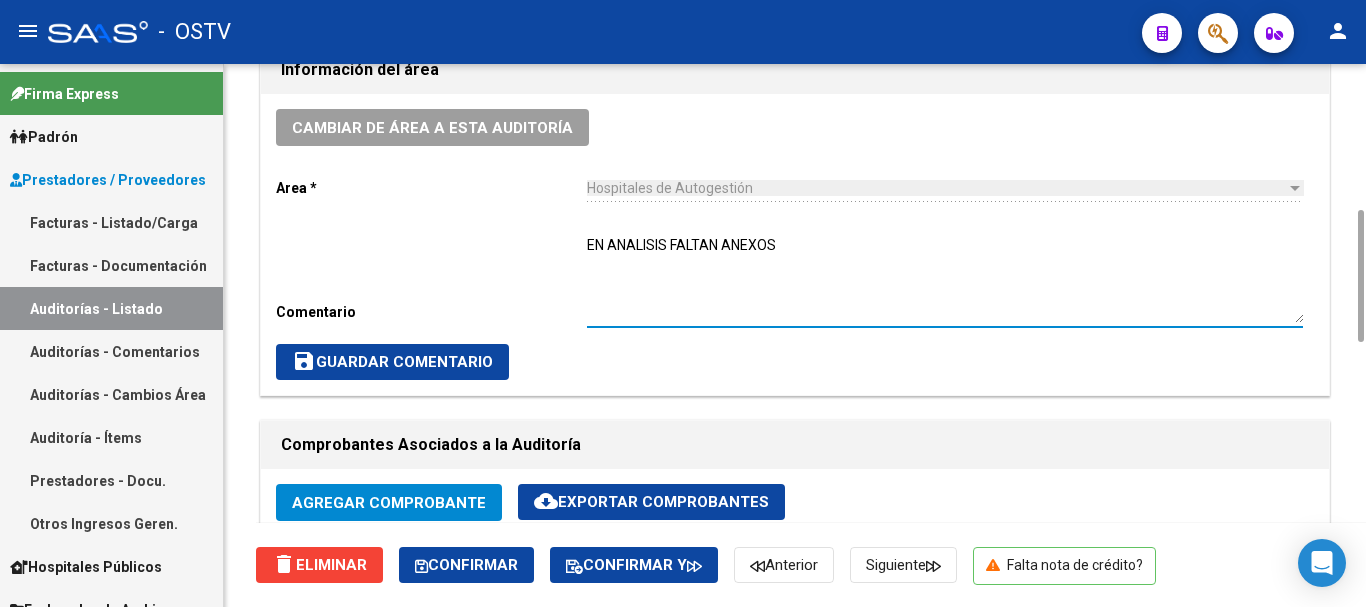 drag, startPoint x: 777, startPoint y: 245, endPoint x: 367, endPoint y: 249, distance: 410.0195 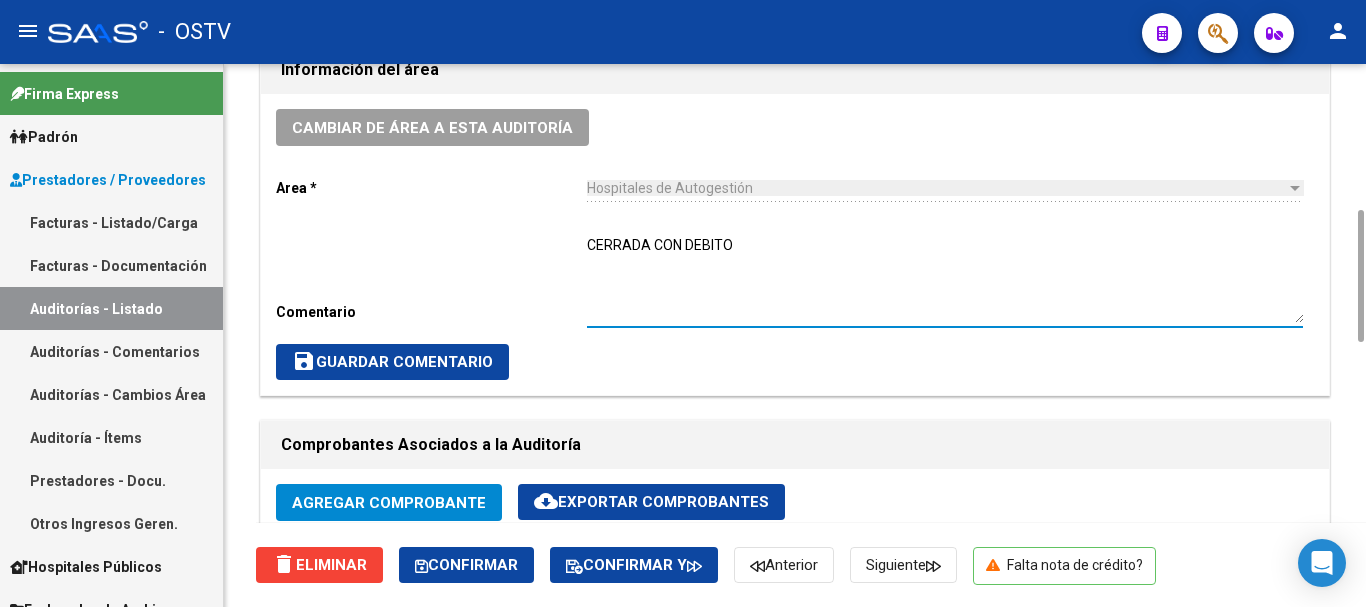 type on "CERRADA CON DEBITO" 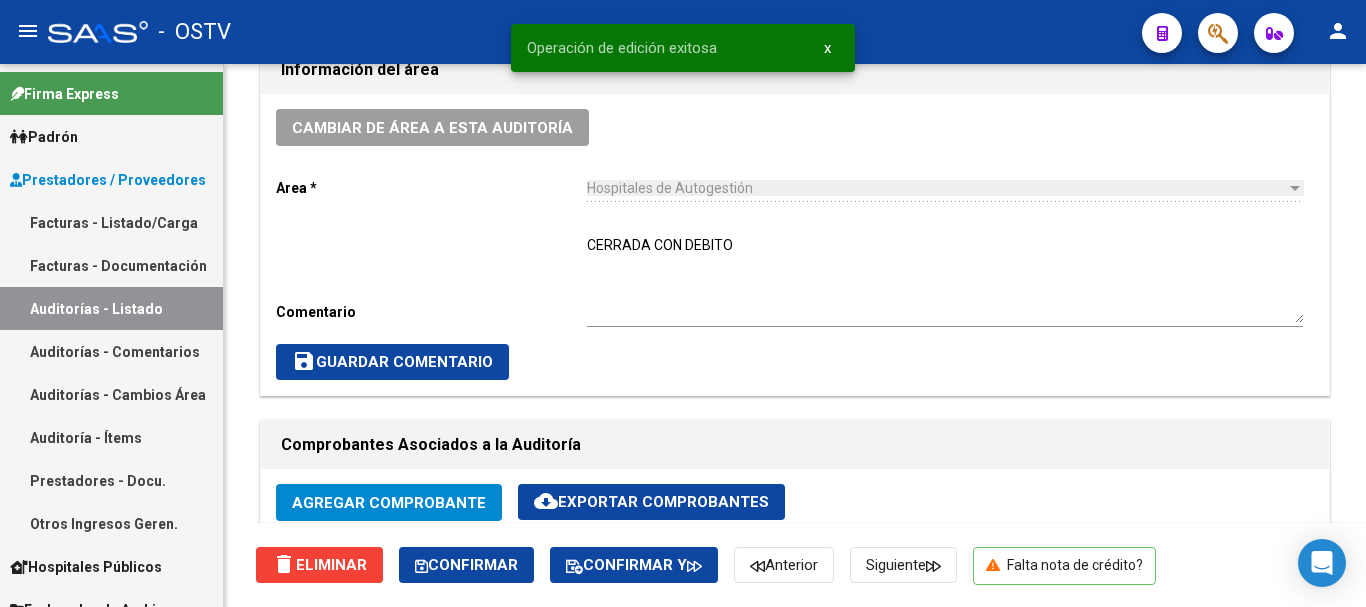 scroll, scrollTop: 0, scrollLeft: 0, axis: both 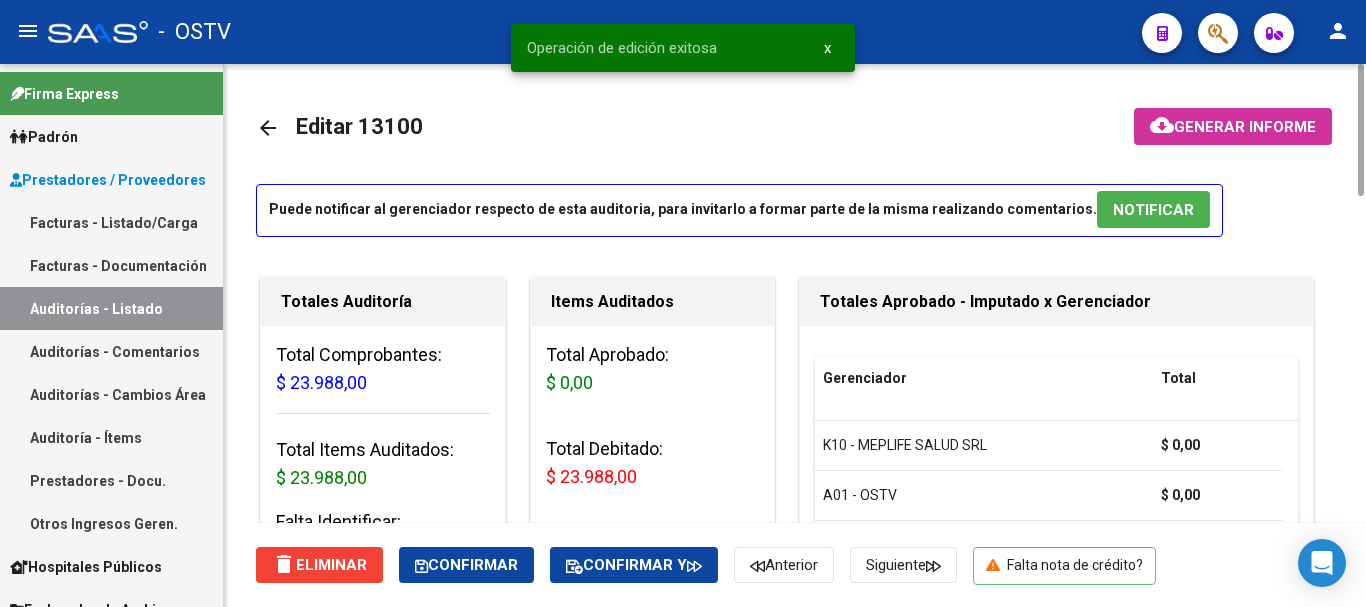 click on "arrow_back Editar 13100    cloud_download  Generar informe  Puede notificar al gerenciador respecto de esta auditoria, para invitarlo a formar parte de la misma realizando comentarios.  NOTIFICAR Totales Auditoría Total Comprobantes:  $ 23.988,00 Total Items Auditados:  $ 23.988,00 Falta Identificar:   $ 0,00 Items Auditados Total Aprobado: $ 0,00 Total Debitado: $ 23.988,00 Totales Aprobado - Imputado x Gerenciador Gerenciador Total K10 - MEPLIFE SALUD SRL   $ 0,00 A01 - OSTV  $ 0,00 Información del área Cambiar de área a esta auditoría  Area * Hospitales de Autogestión Seleccionar area Comentario    CERRADA CON DEBITO Ingresar comentario  save  Guardar Comentario  Comprobantes Asociados a la Auditoría Agregar Comprobante cloud_download  Exportar Comprobantes  ID CAE Razon Social CPBT Monto Fecha Cpbt Fecha Recibido Doc Respaldatoria Doc Trazabilidad Expte. Interno Creado Usuario $ 23.988,00 18008 MUNICIPALIDAD [PERSON_NAME]#O  Factura C: 10 - 5443  $ 23.988,00 [DATE] [DATE] [DATE]" 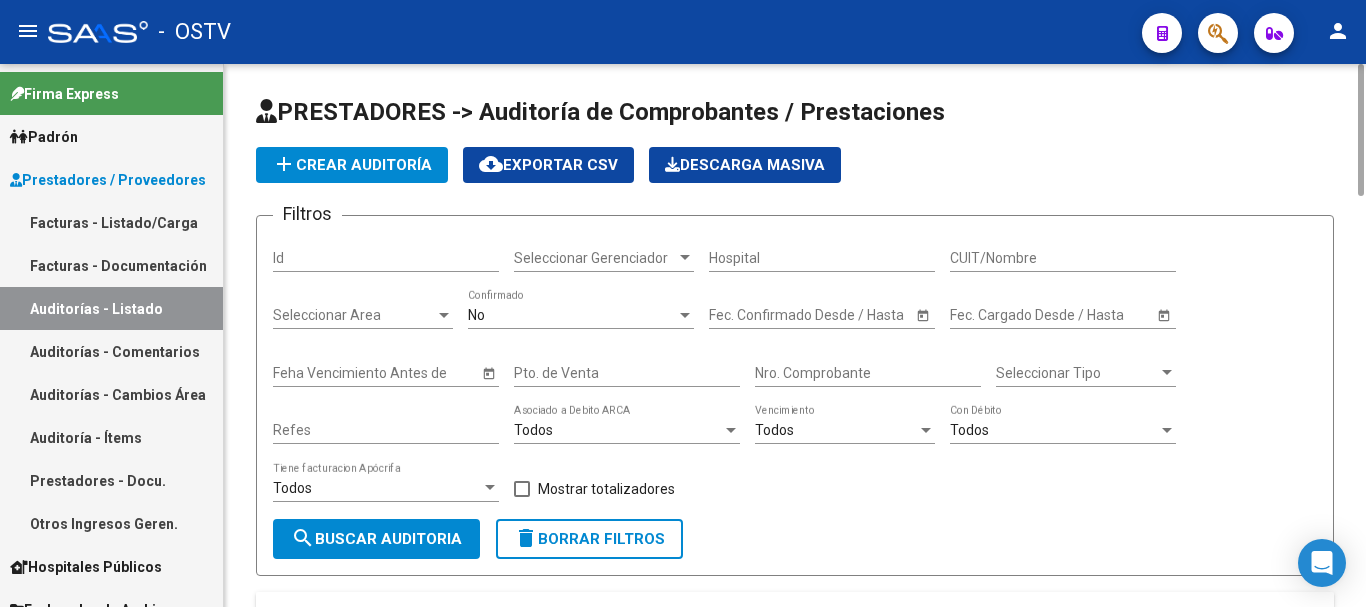 click on "Feha Vencimiento Antes de" 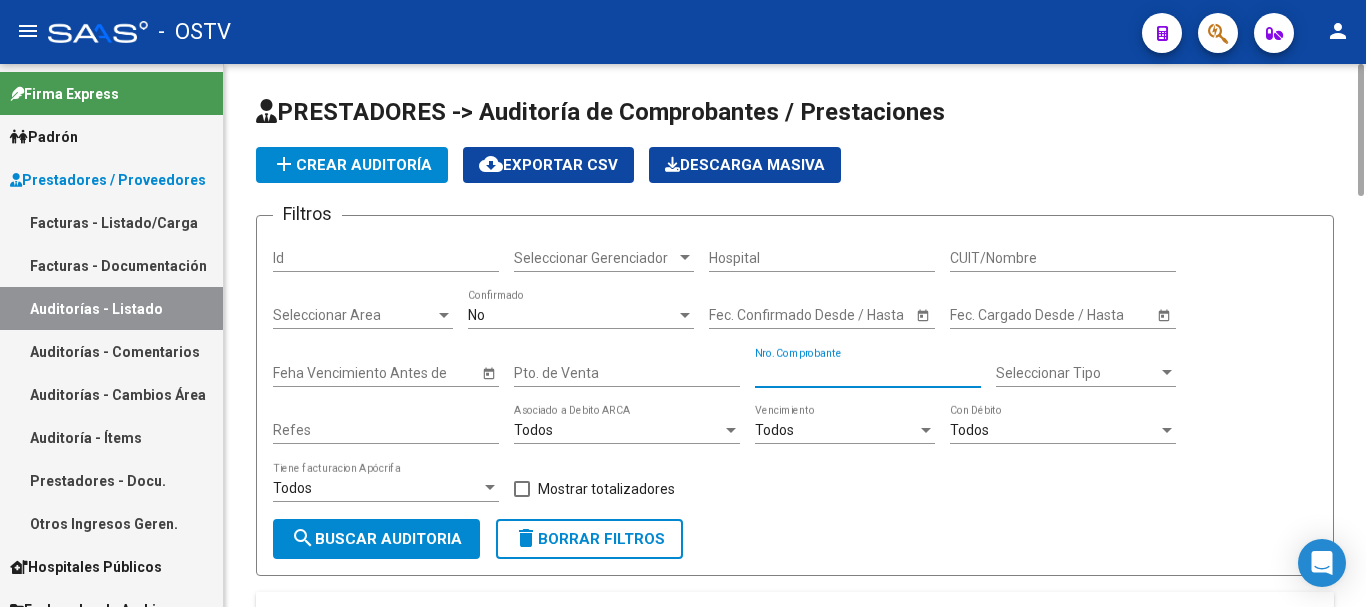 paste on "1705" 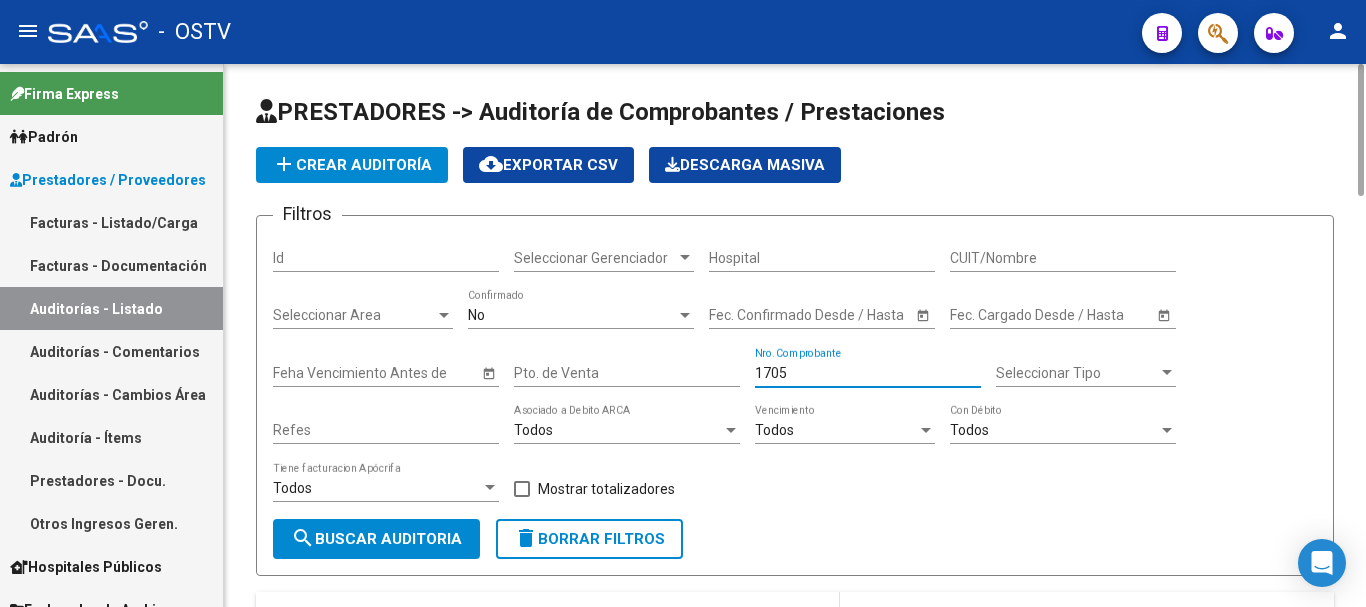 scroll, scrollTop: 245, scrollLeft: 0, axis: vertical 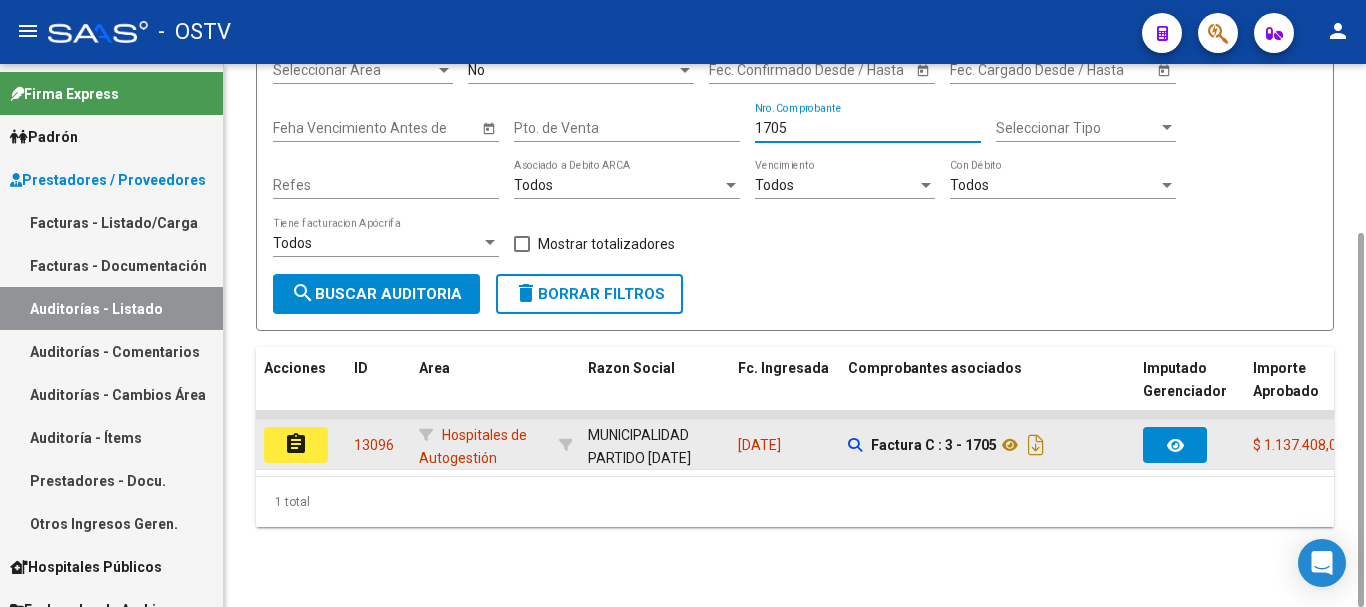 type on "1705" 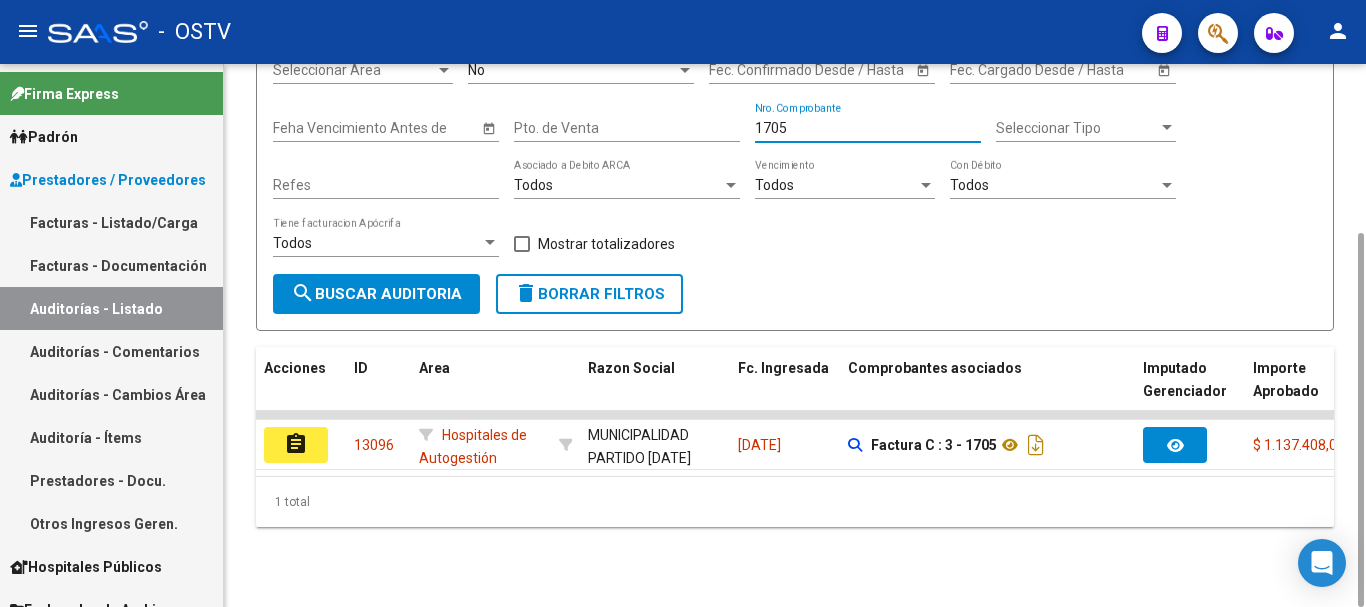 click on "assignment" 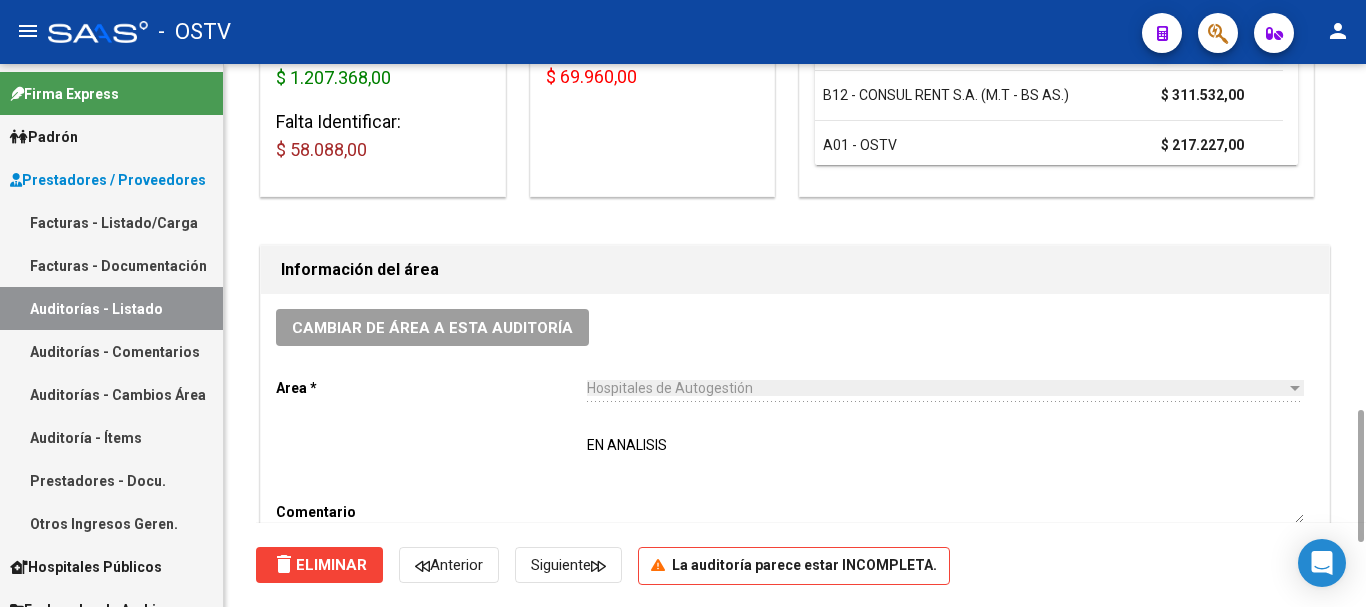 scroll, scrollTop: 800, scrollLeft: 0, axis: vertical 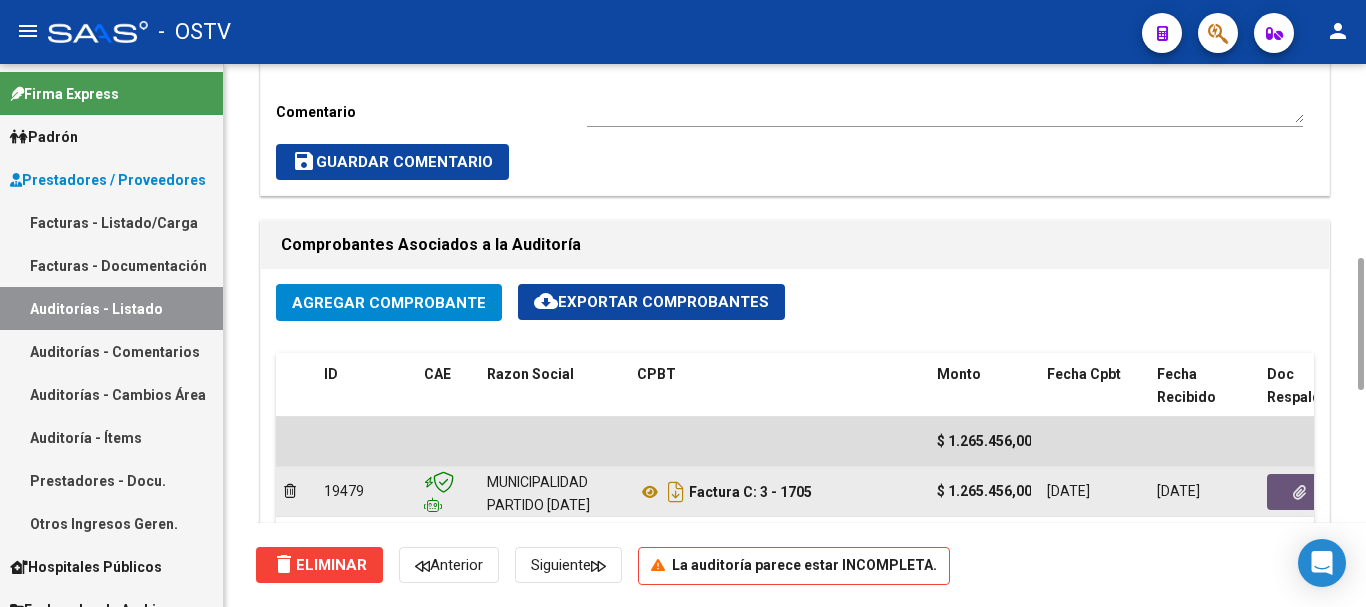 click 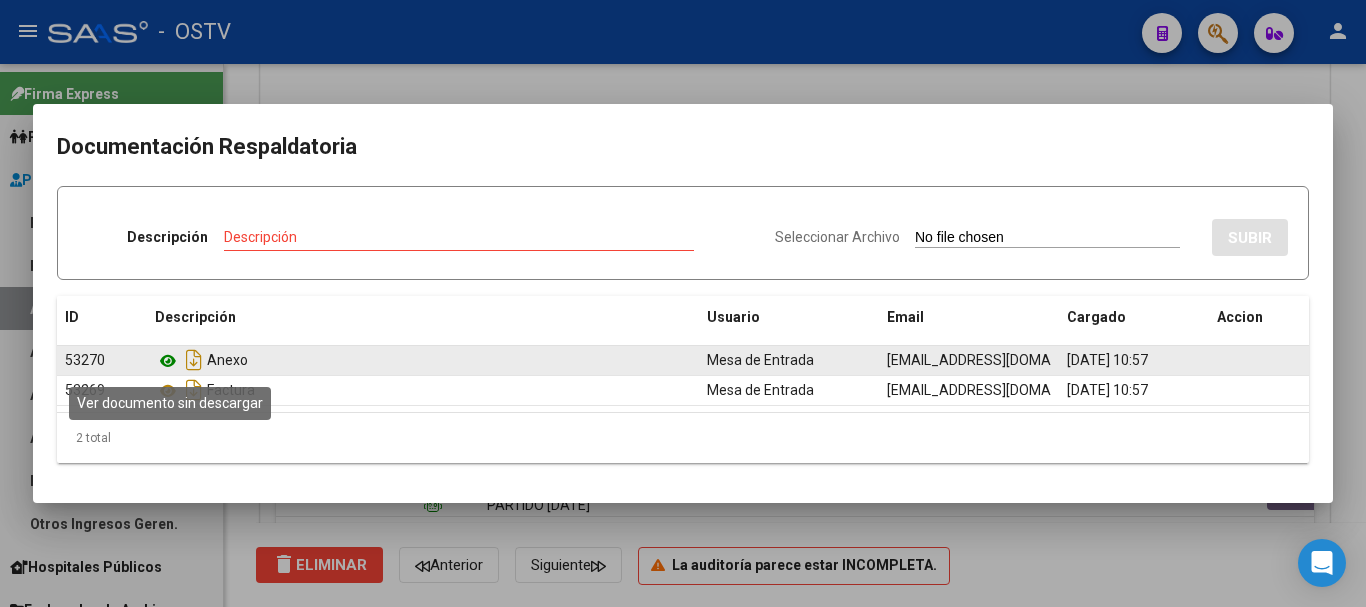 click 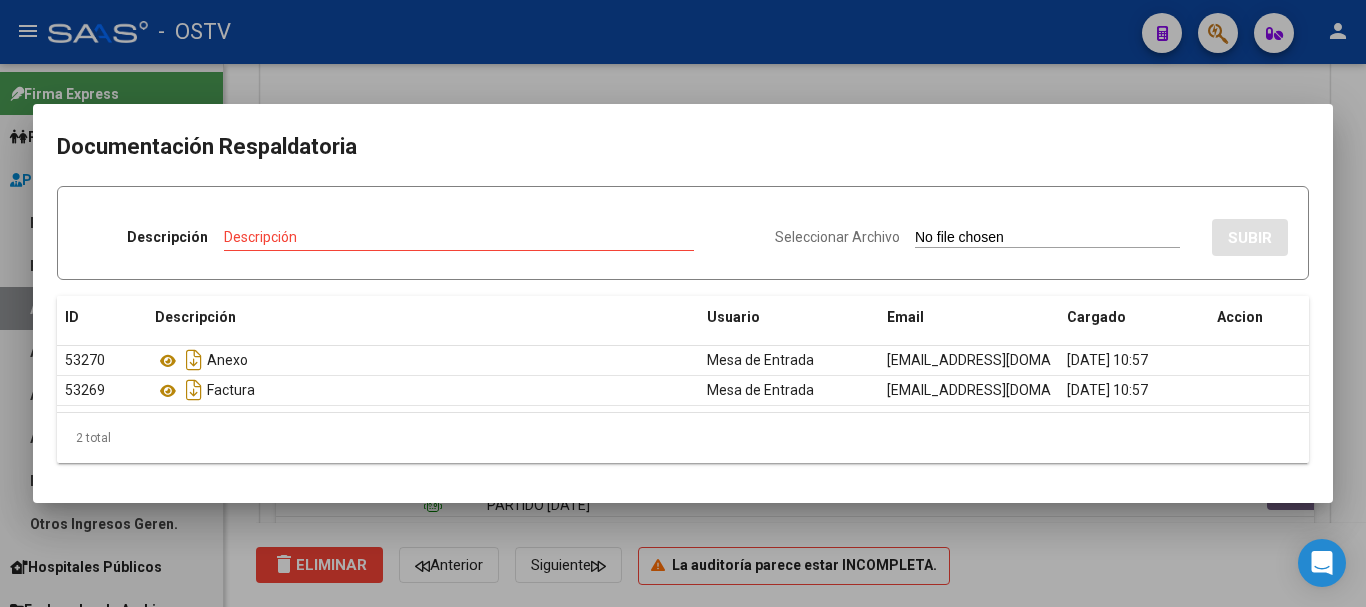 click at bounding box center [683, 303] 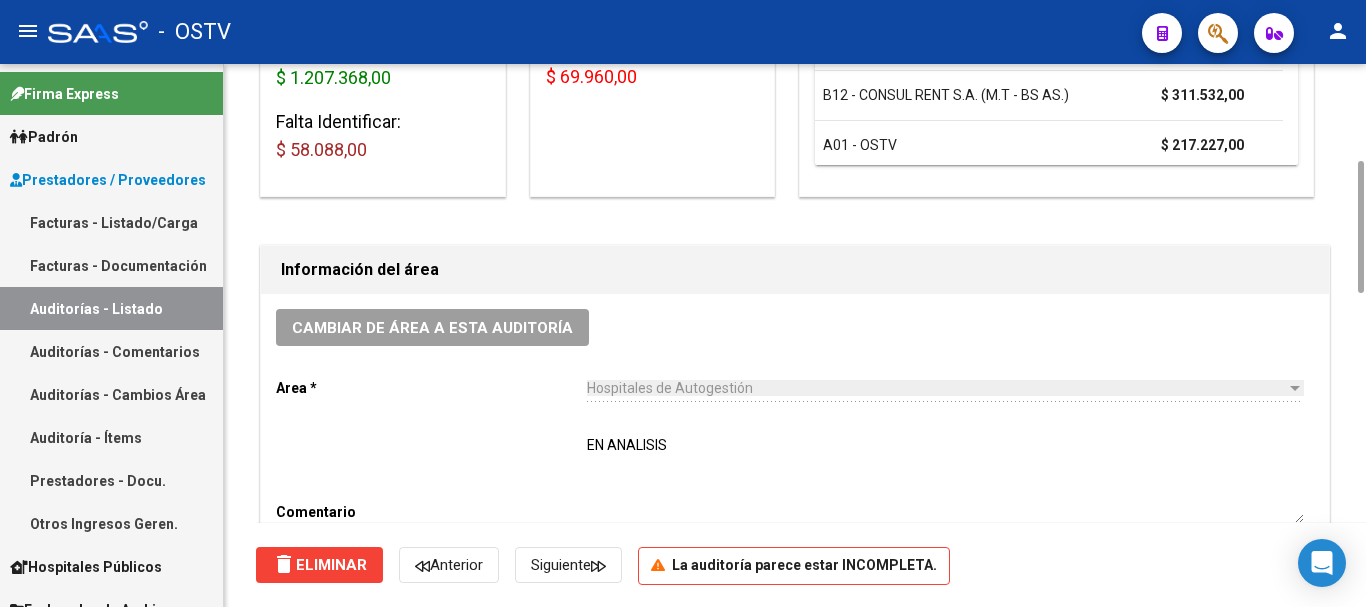 scroll, scrollTop: 200, scrollLeft: 0, axis: vertical 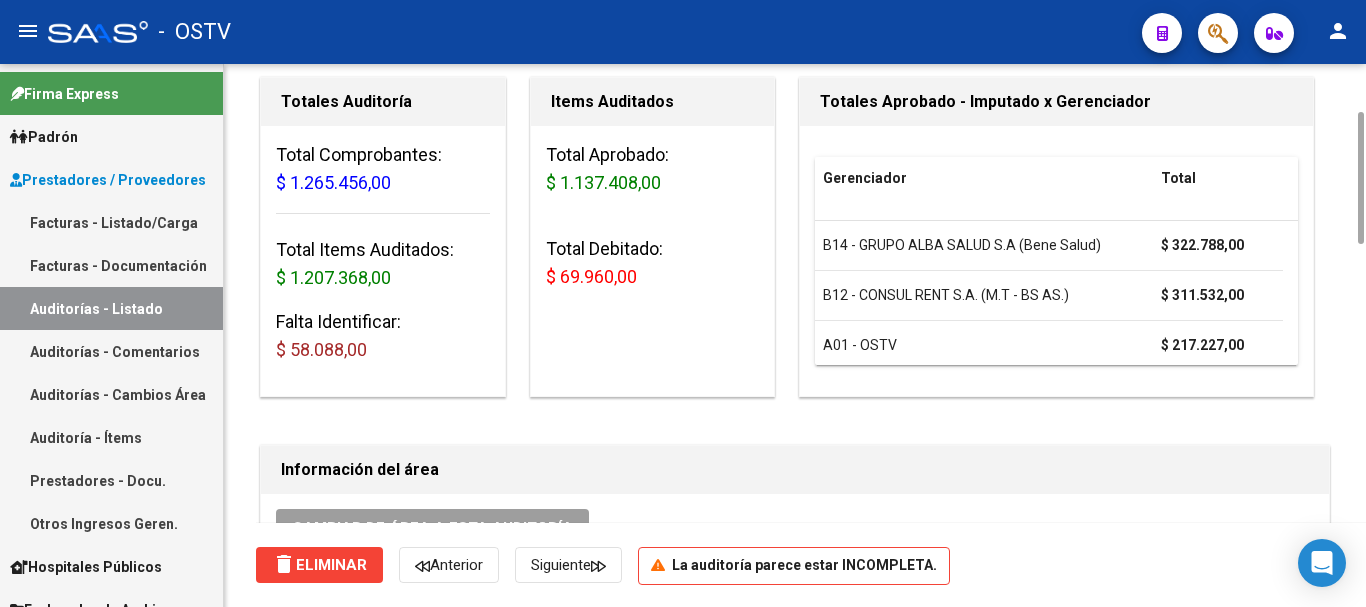 type 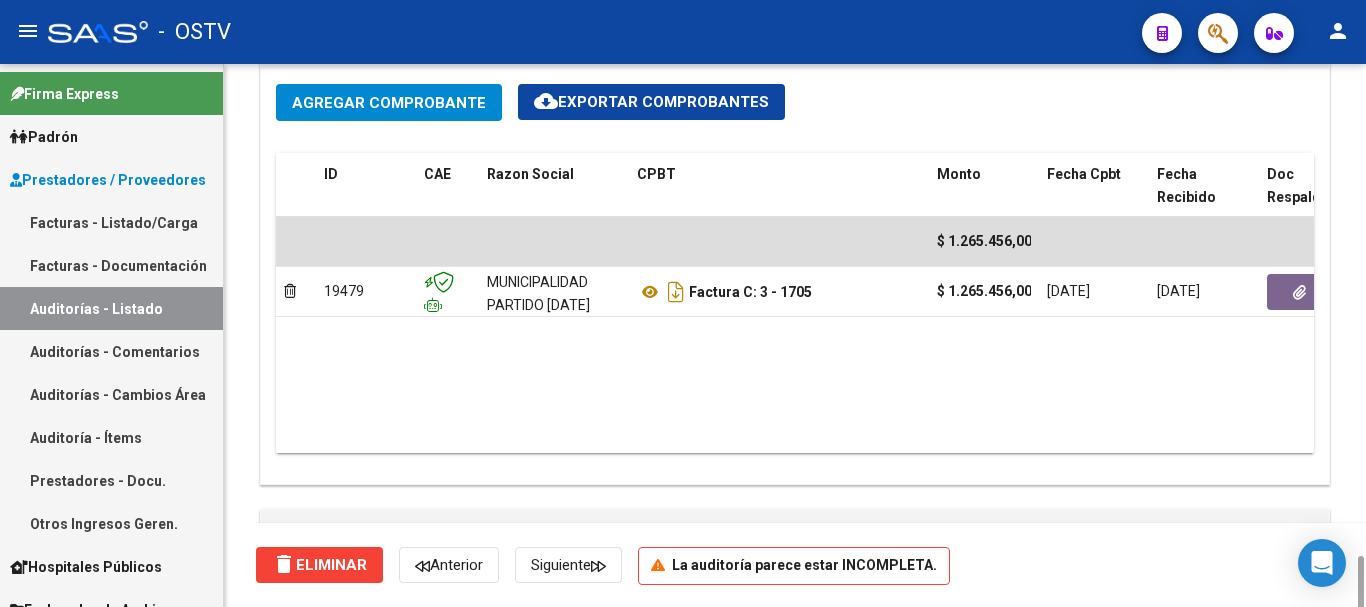 scroll, scrollTop: 1200, scrollLeft: 0, axis: vertical 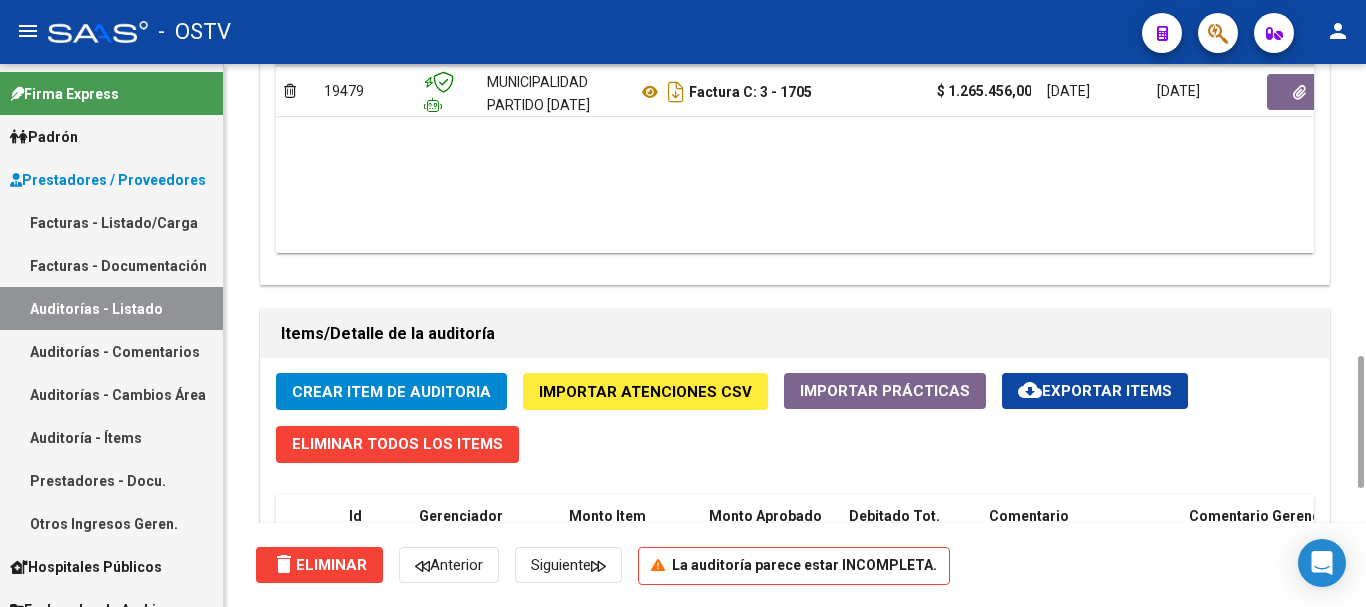 click on "Crear Item de Auditoria" 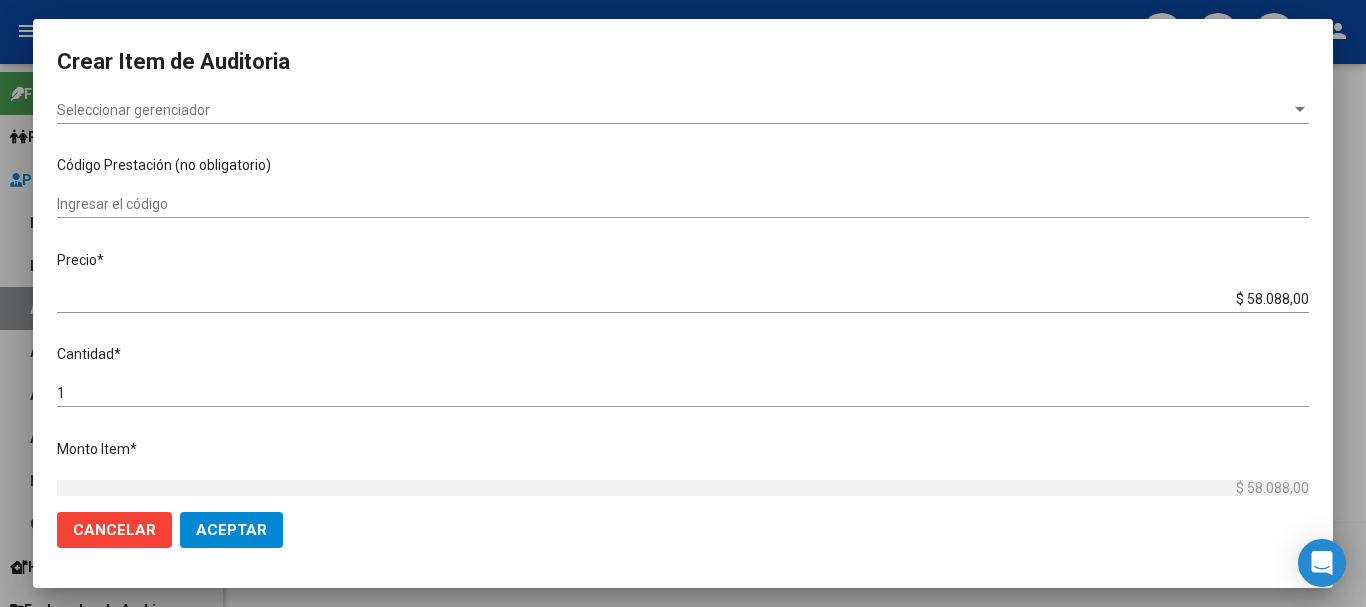 scroll, scrollTop: 532, scrollLeft: 0, axis: vertical 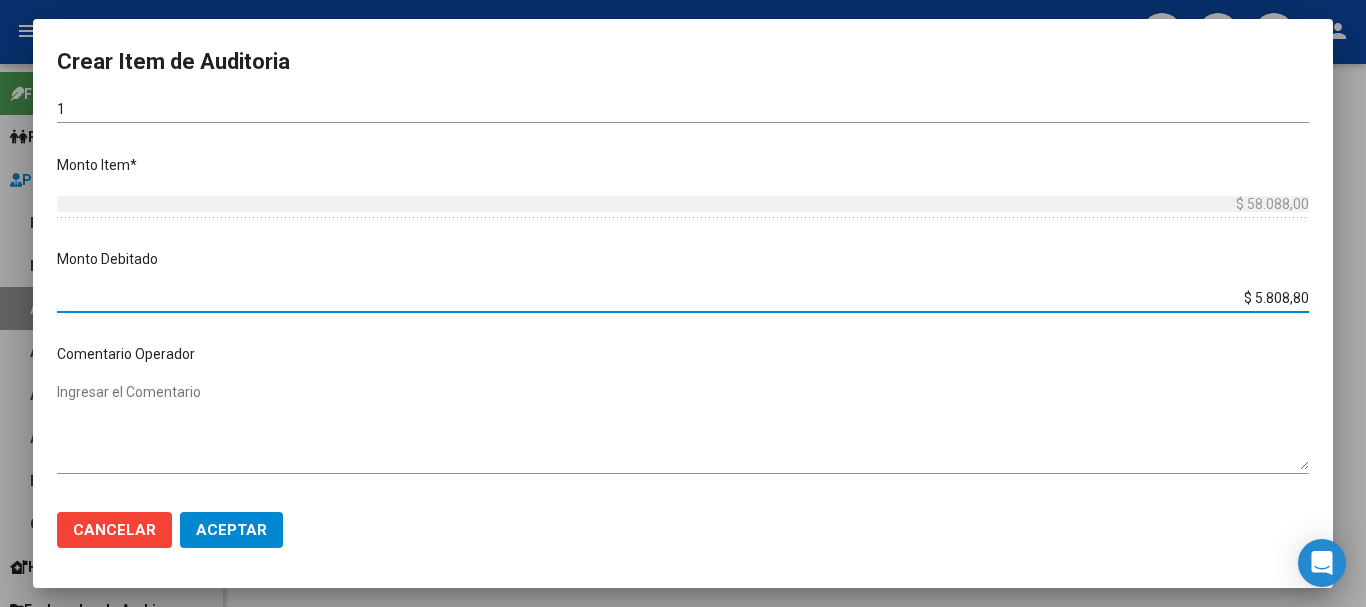 type on "$ 58.088,00" 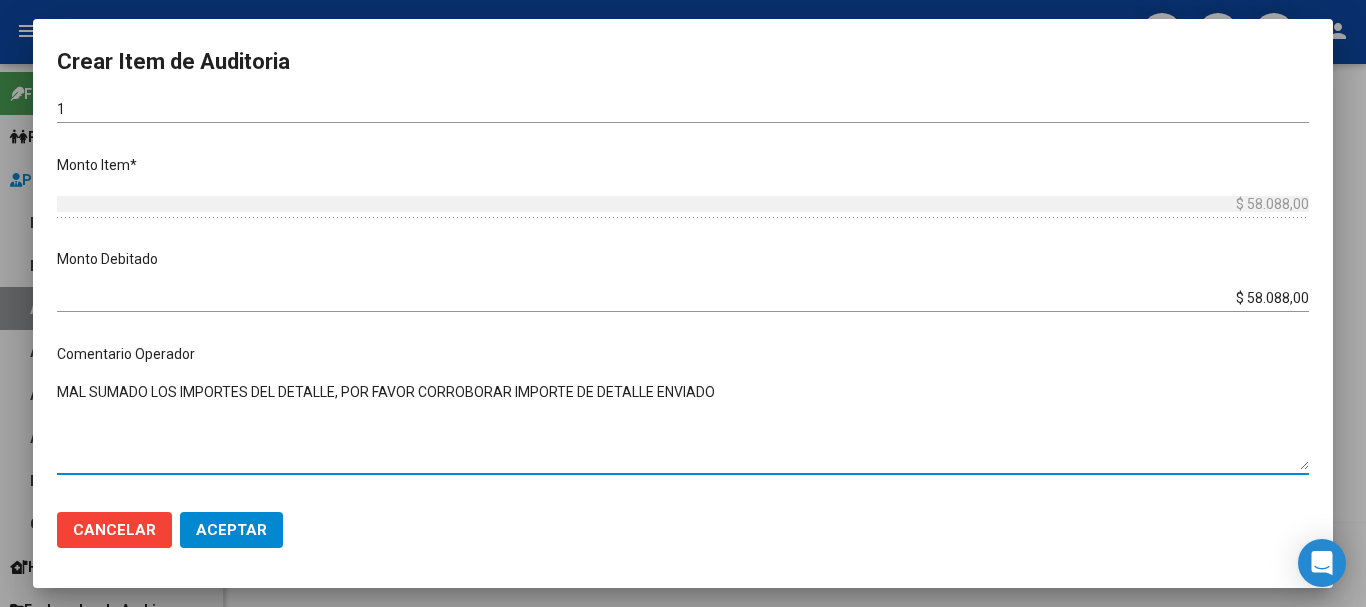 type on "MAL SUMADO LOS IMPORTES DEL DETALLE, POR FAVOR CORROBORAR IMPORTE DE DETALLE ENVIADO" 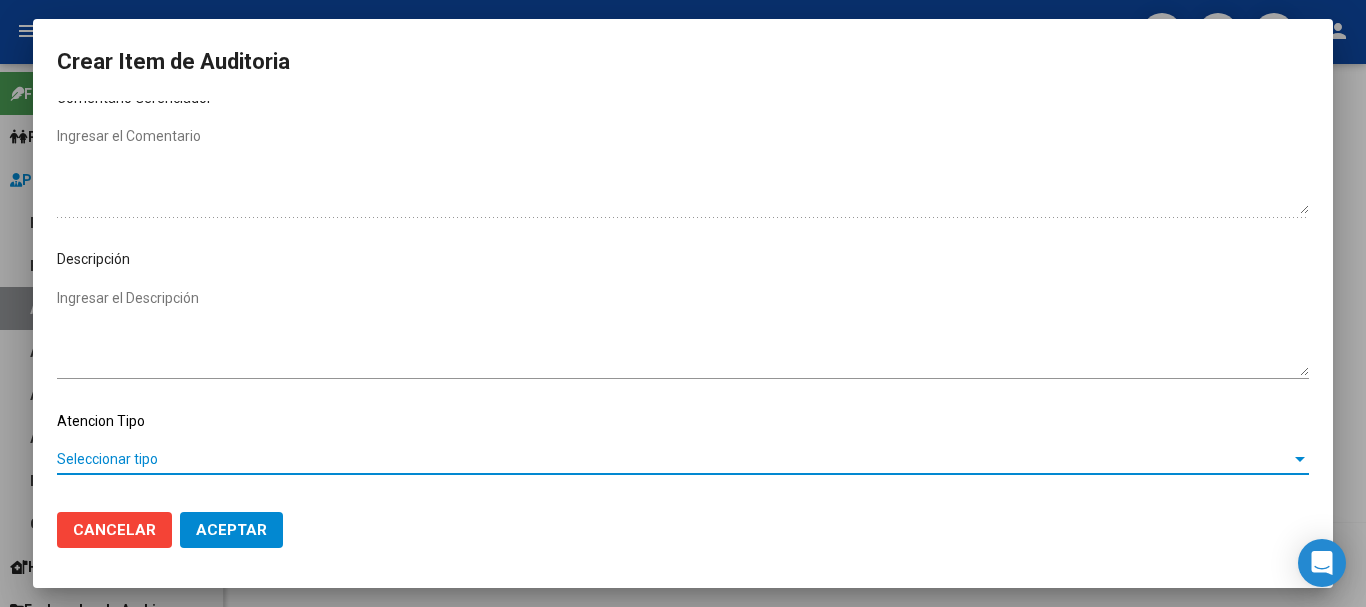 scroll, scrollTop: 1040, scrollLeft: 0, axis: vertical 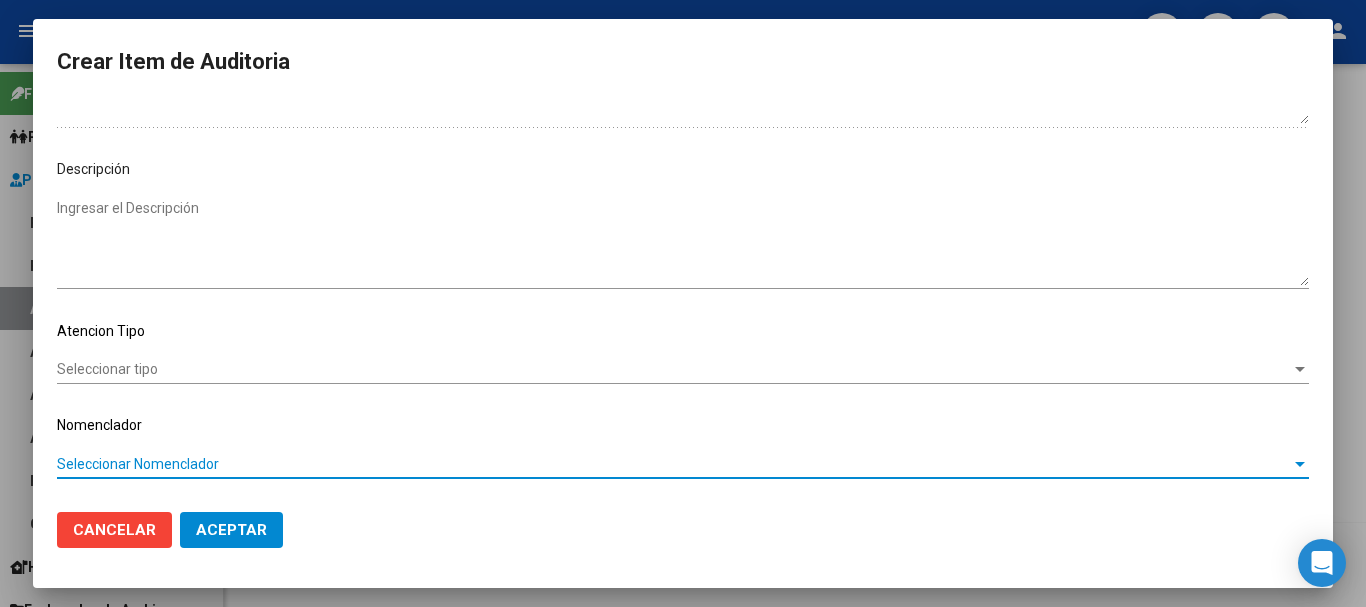type 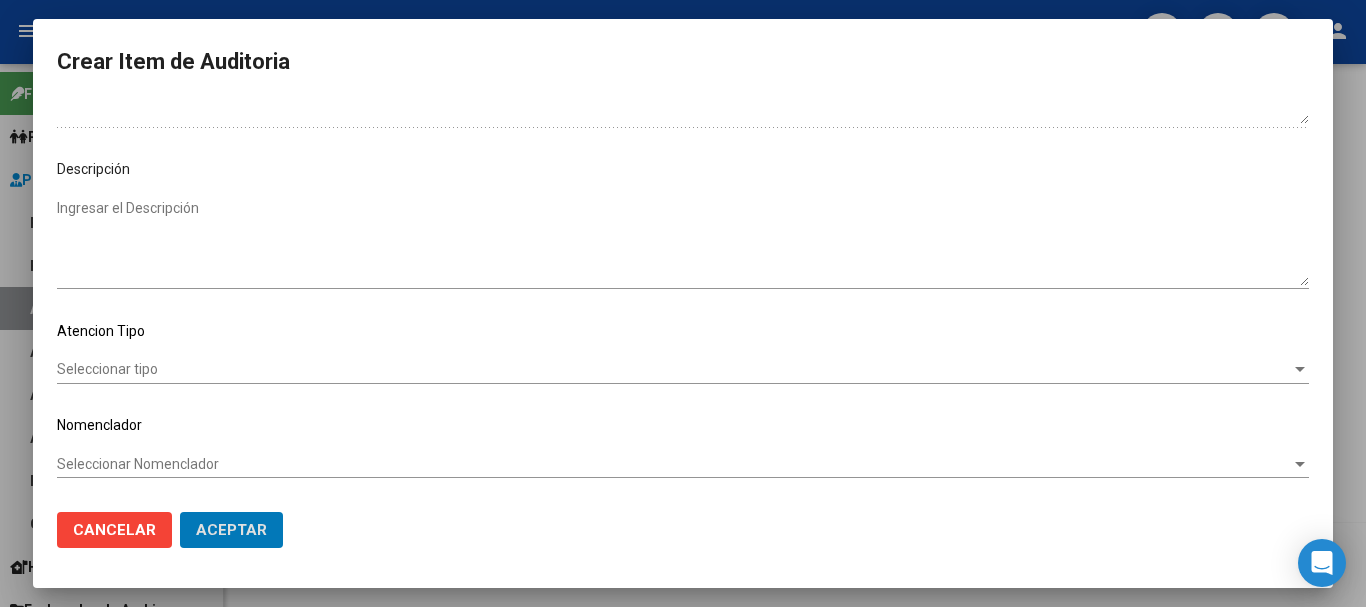 type 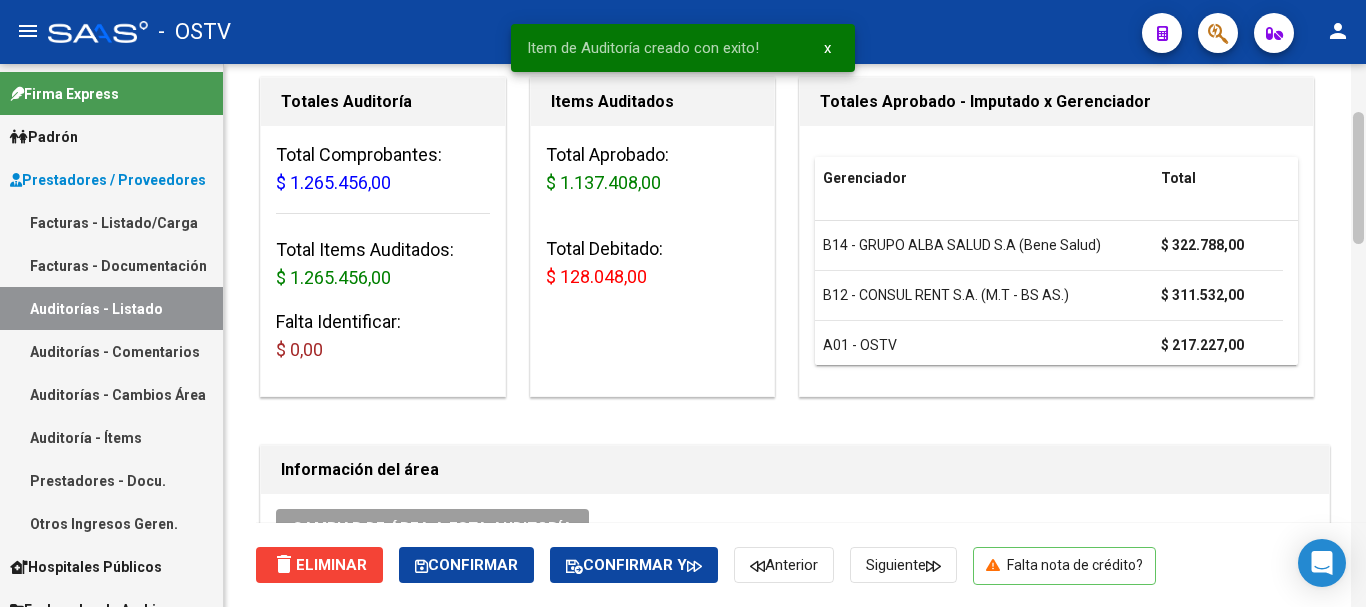scroll, scrollTop: 0, scrollLeft: 0, axis: both 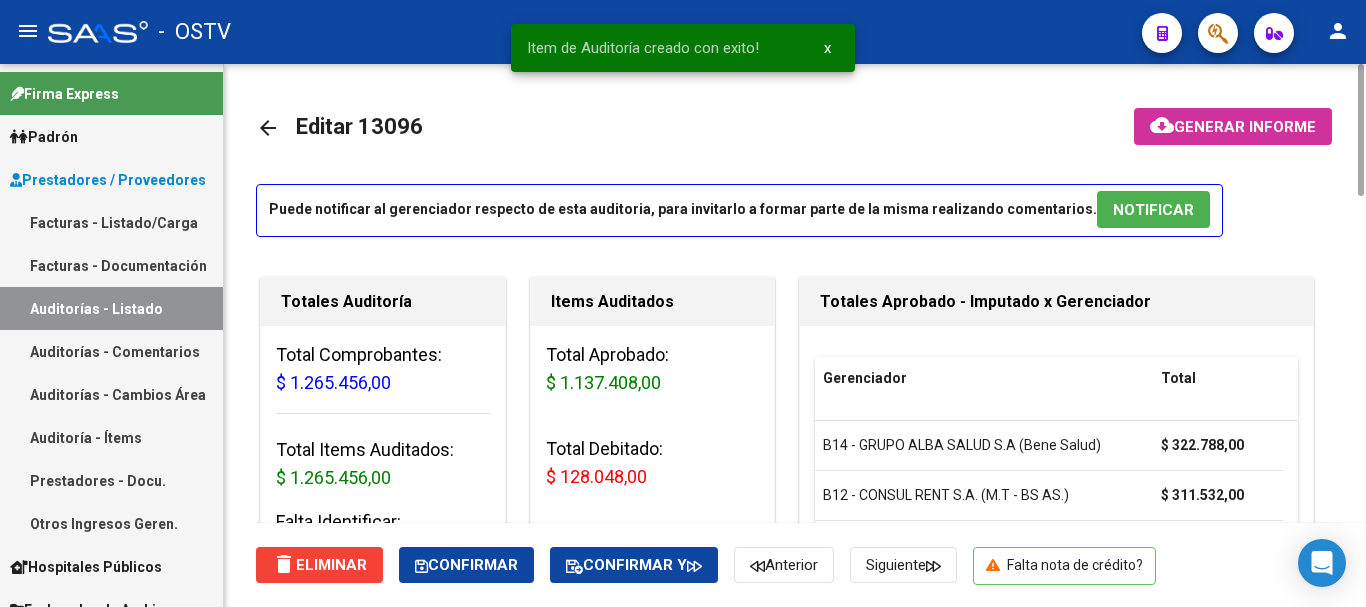 click on "Generar informe" 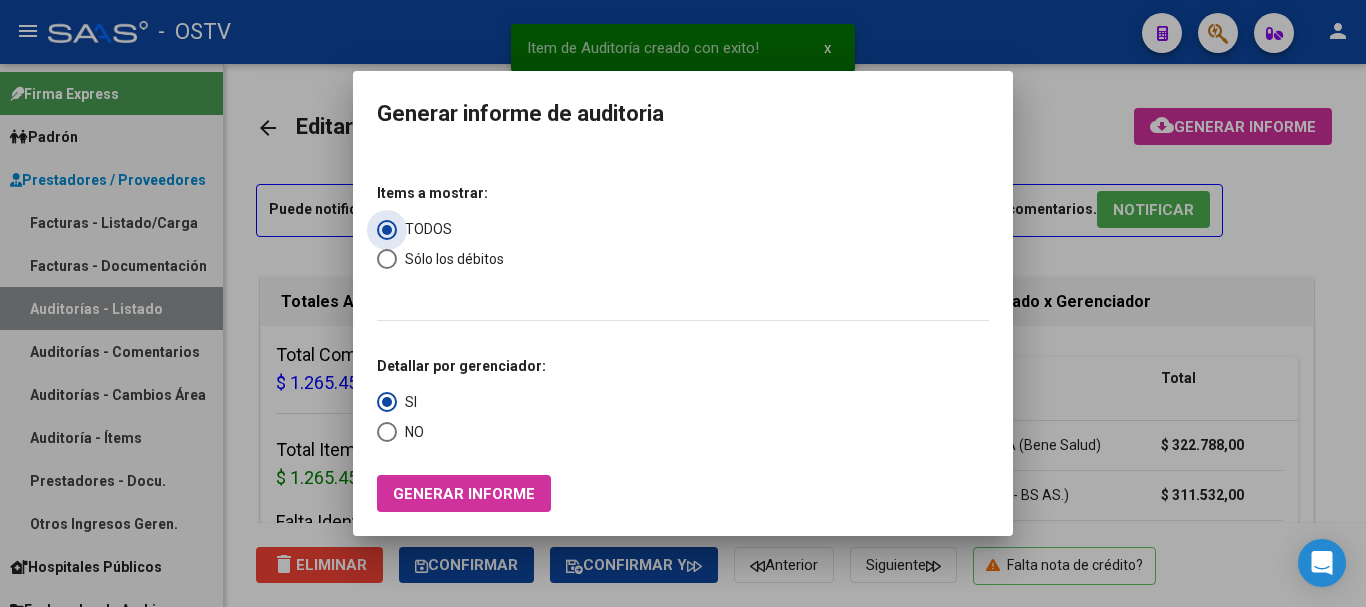 click at bounding box center (683, 303) 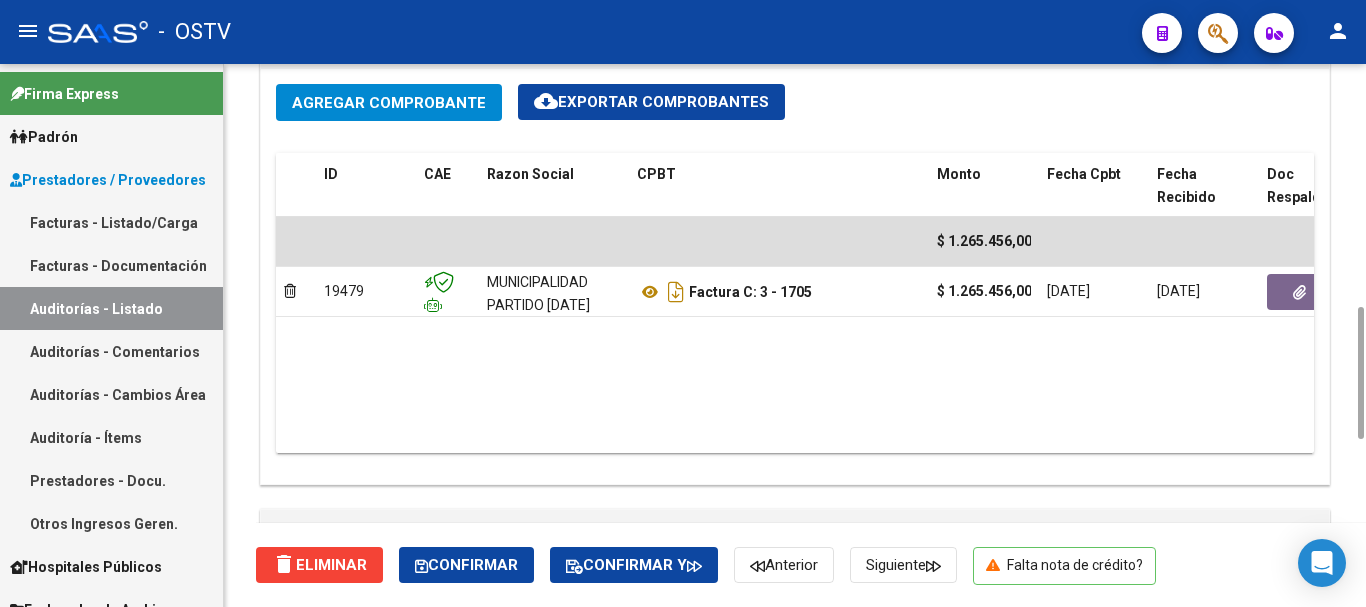 scroll, scrollTop: 1600, scrollLeft: 0, axis: vertical 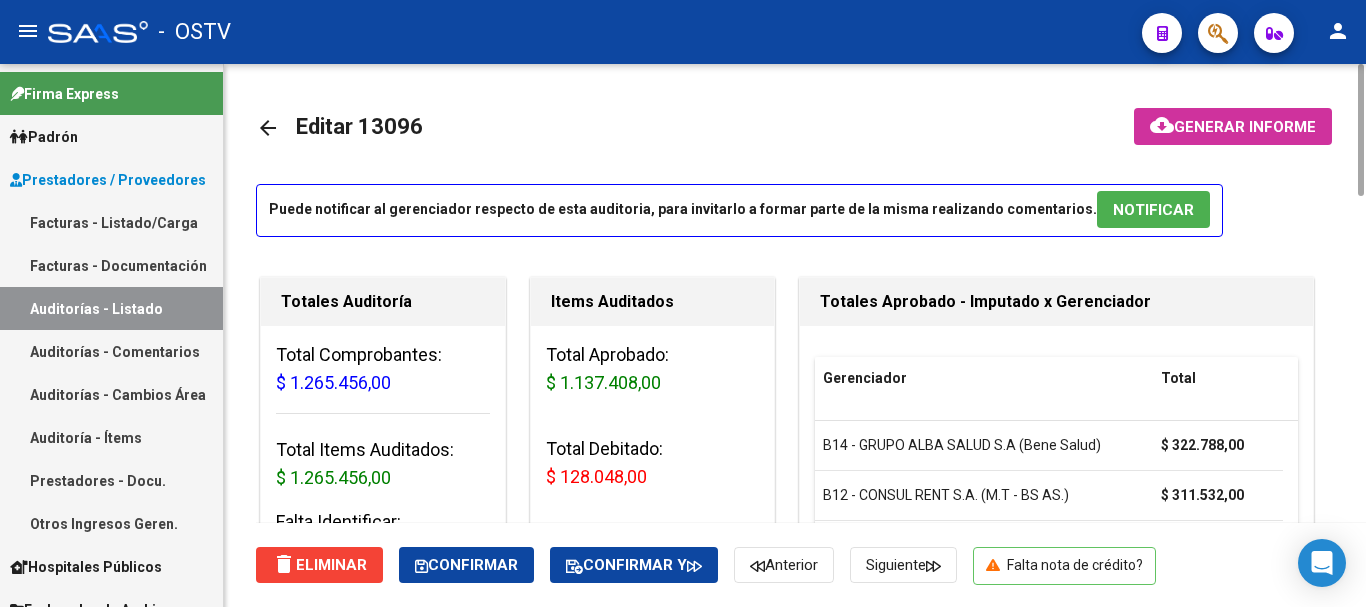 click on "Generar informe" 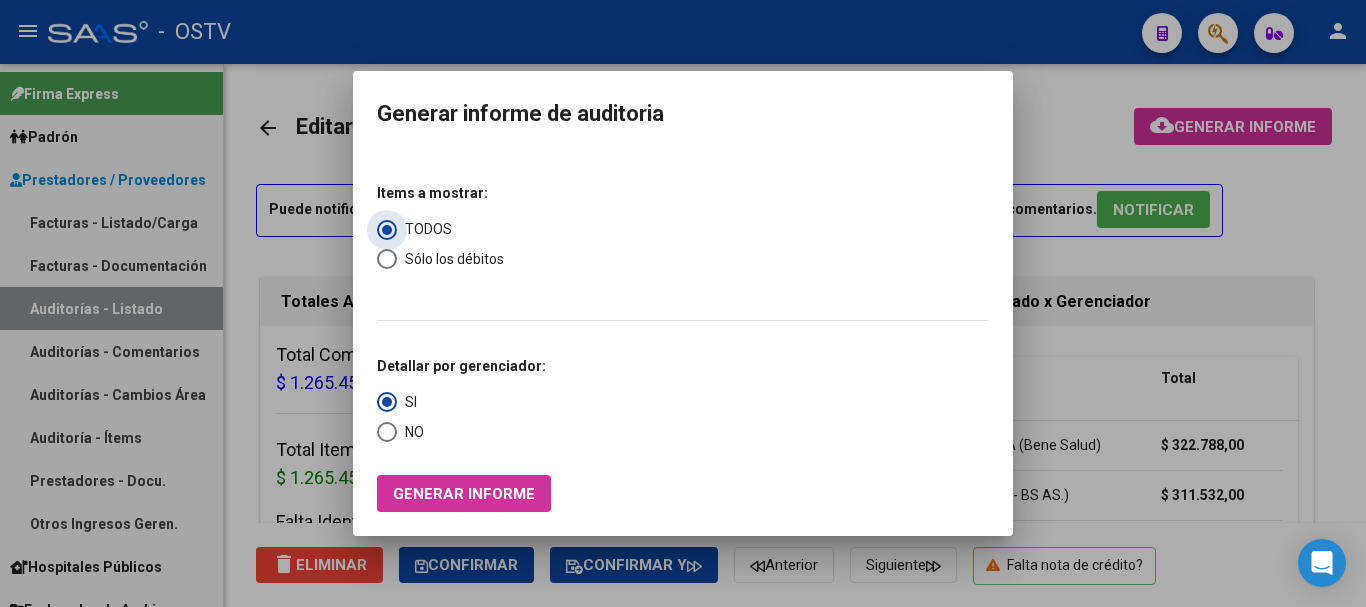 click on "Items a mostrar:   TODOS    Sólo los débitos Detallar por gerenciador:   SI   NO Generar informe" at bounding box center [683, 332] 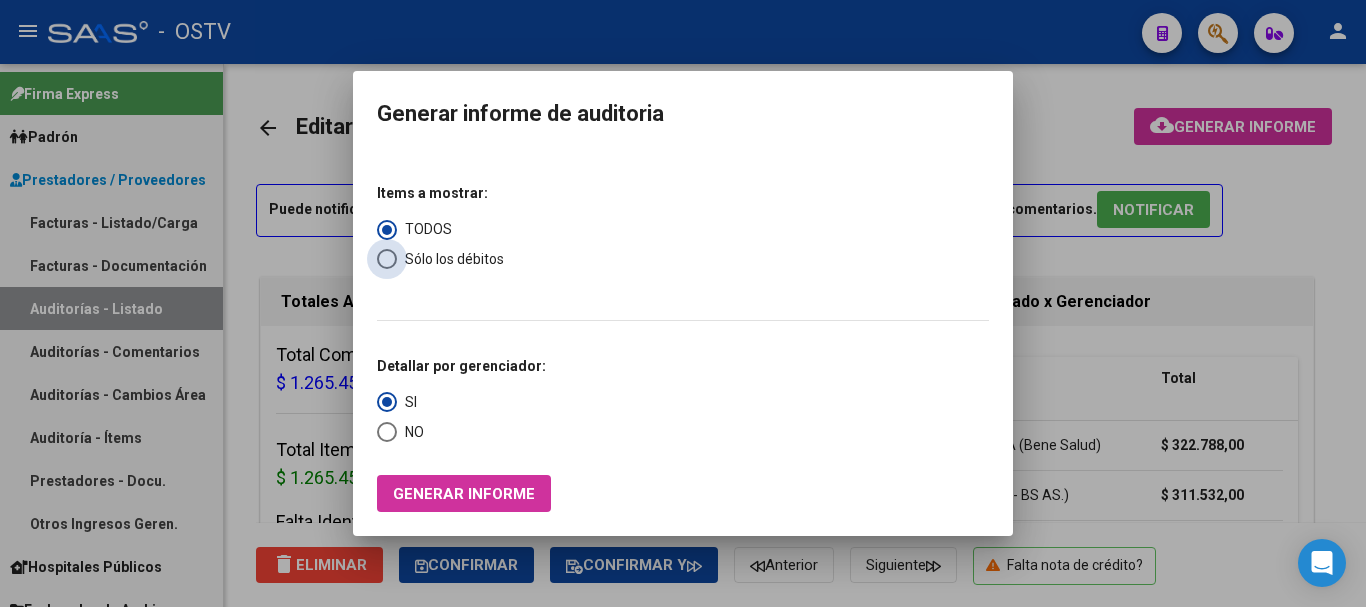 drag, startPoint x: 384, startPoint y: 263, endPoint x: 411, endPoint y: 366, distance: 106.48004 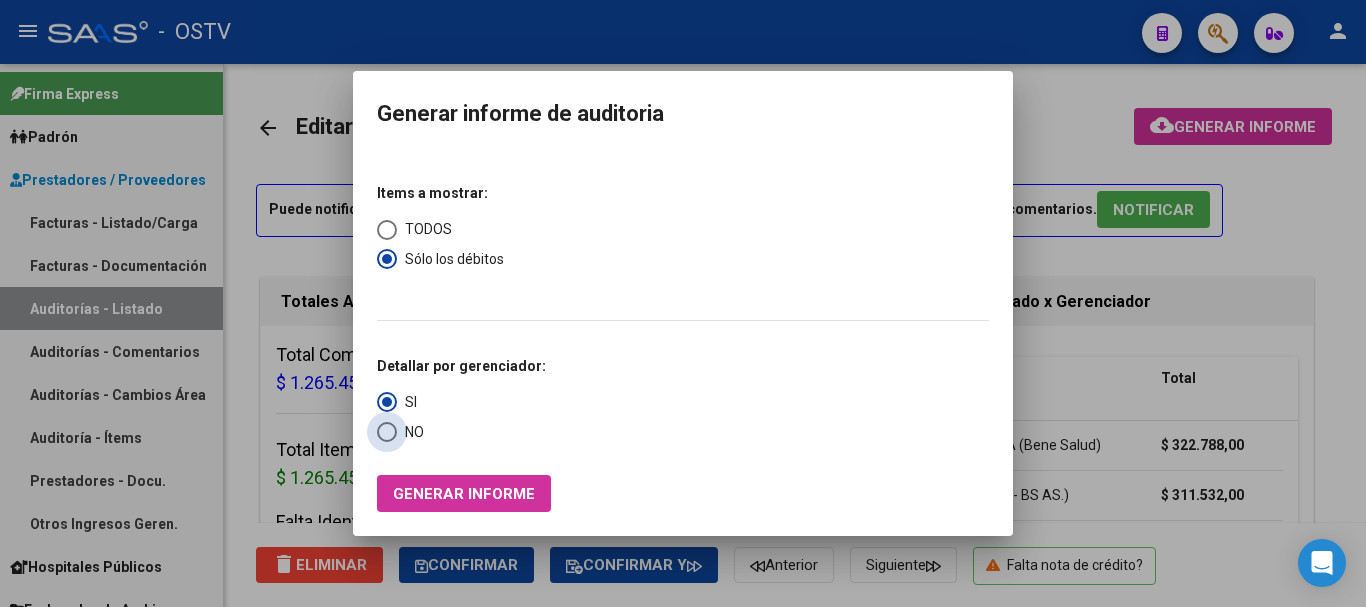 click at bounding box center (387, 432) 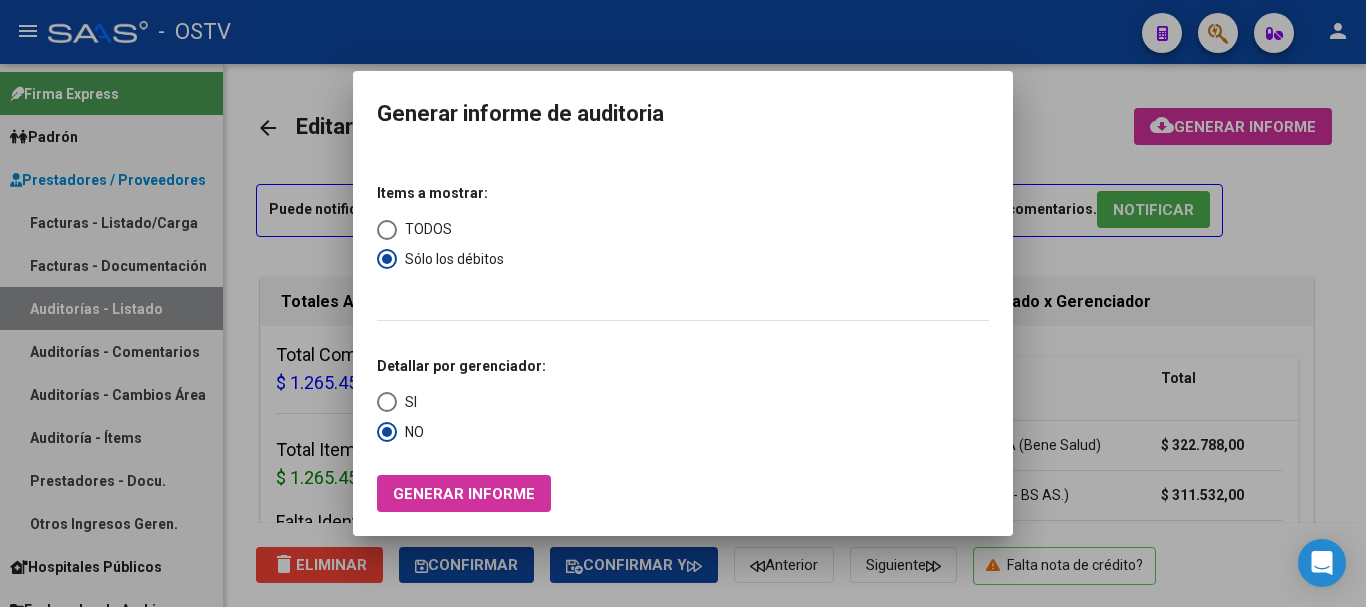 click on "Generar informe" at bounding box center (464, 494) 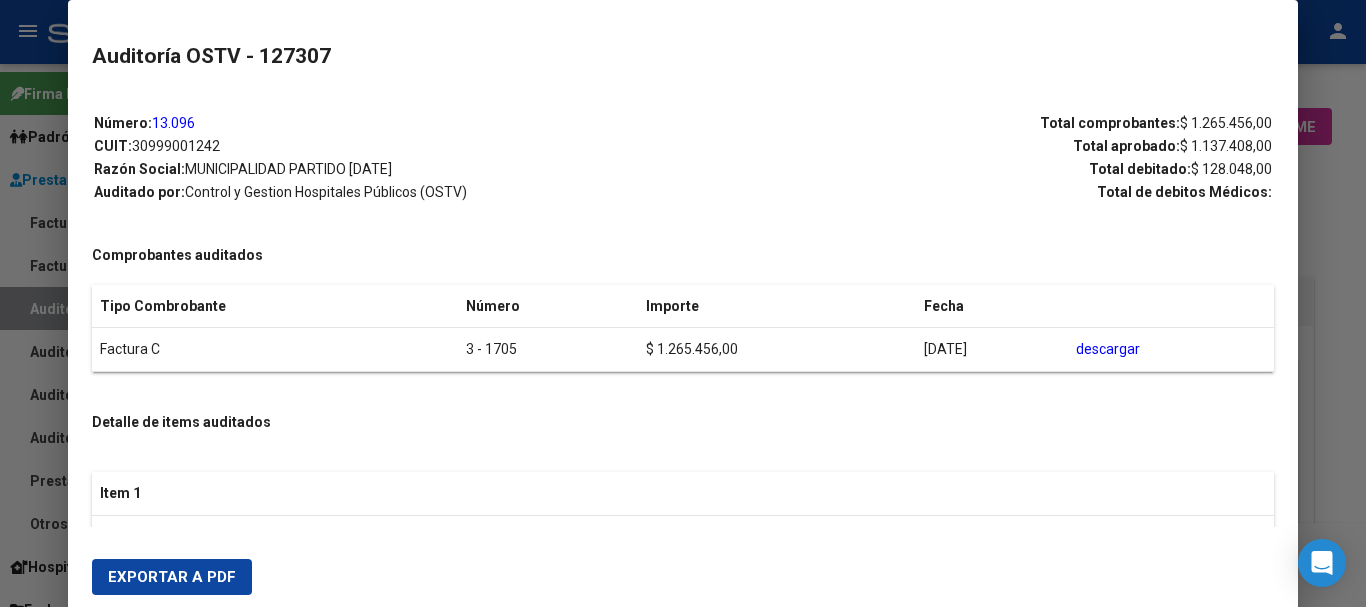 click on "Exportar a PDF" at bounding box center (172, 577) 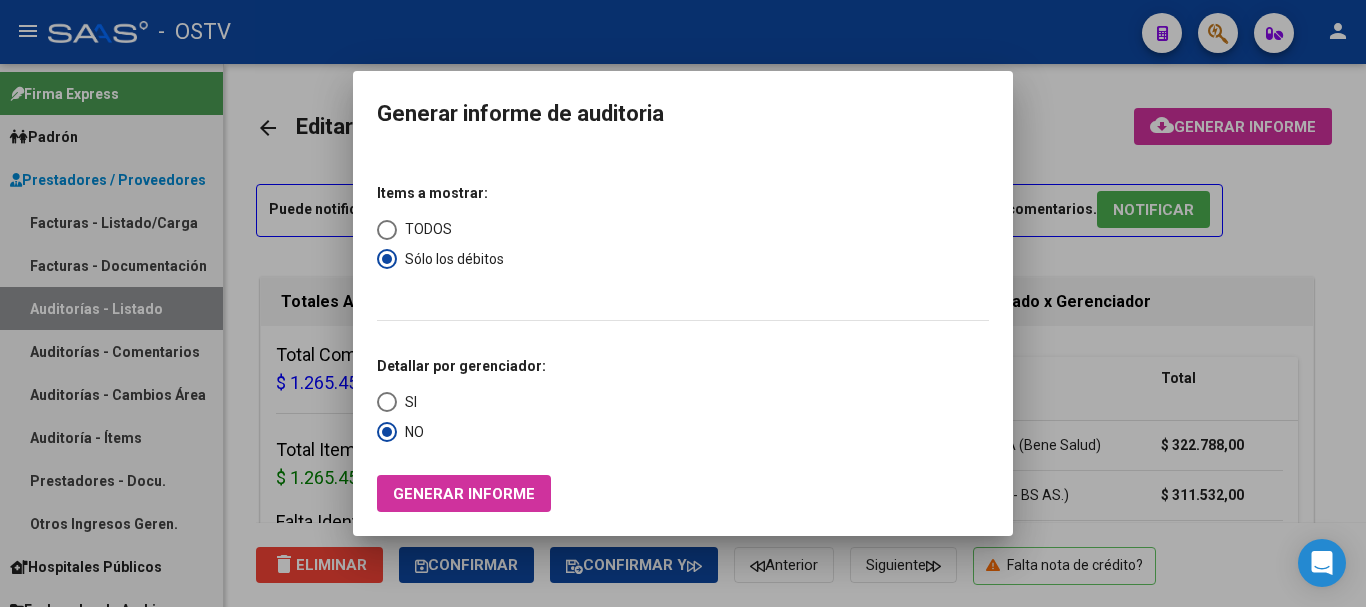 click at bounding box center (683, 303) 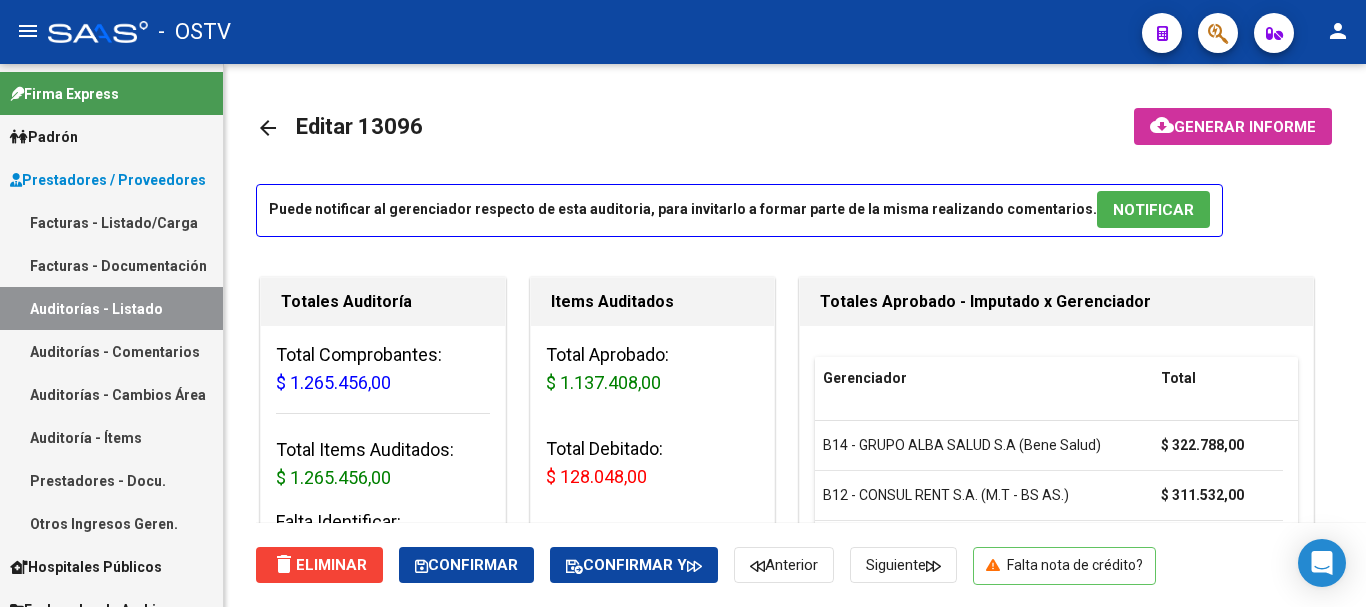type 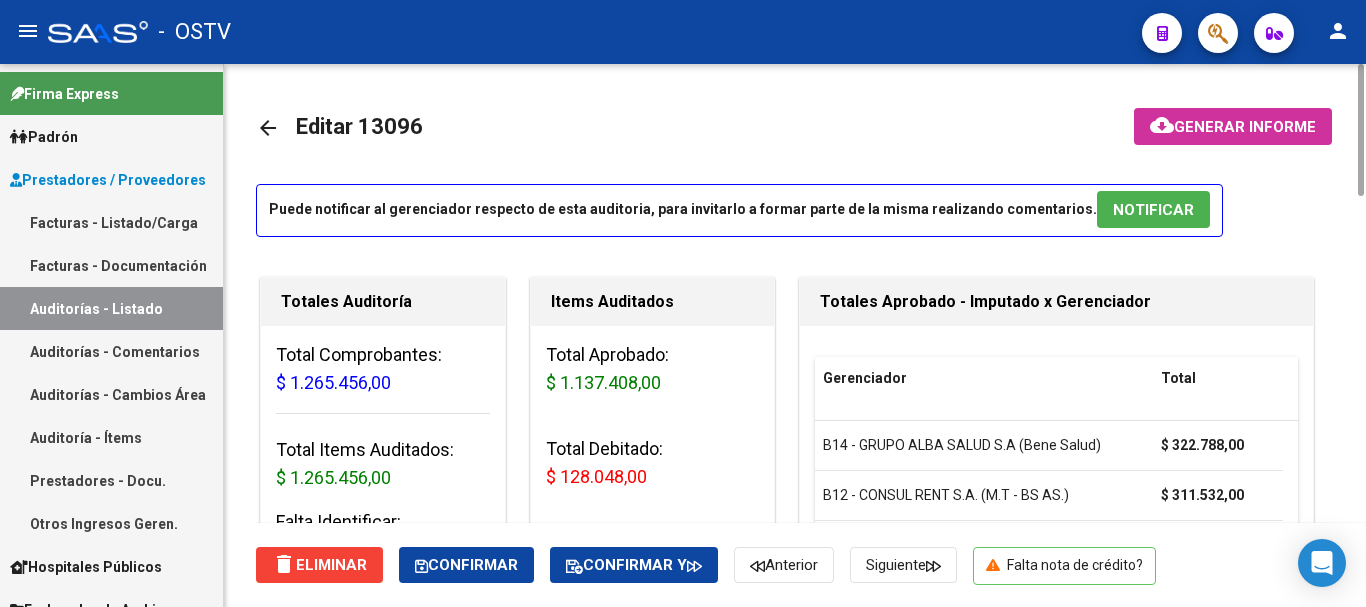 scroll, scrollTop: 1000, scrollLeft: 0, axis: vertical 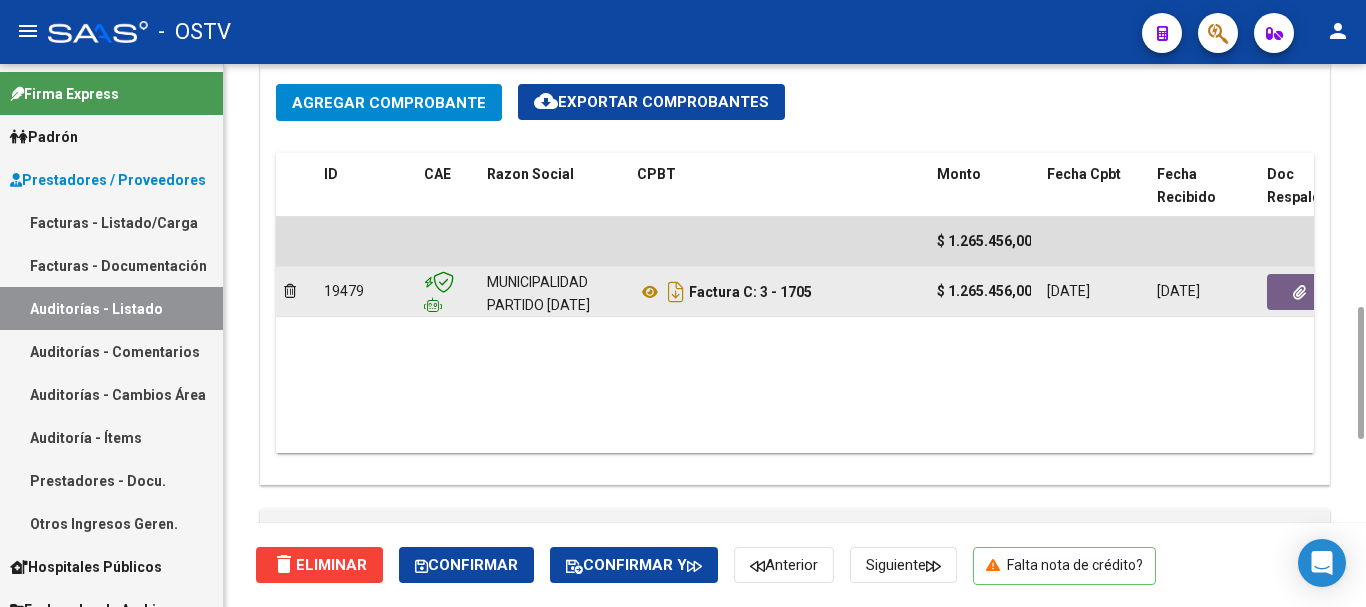 click 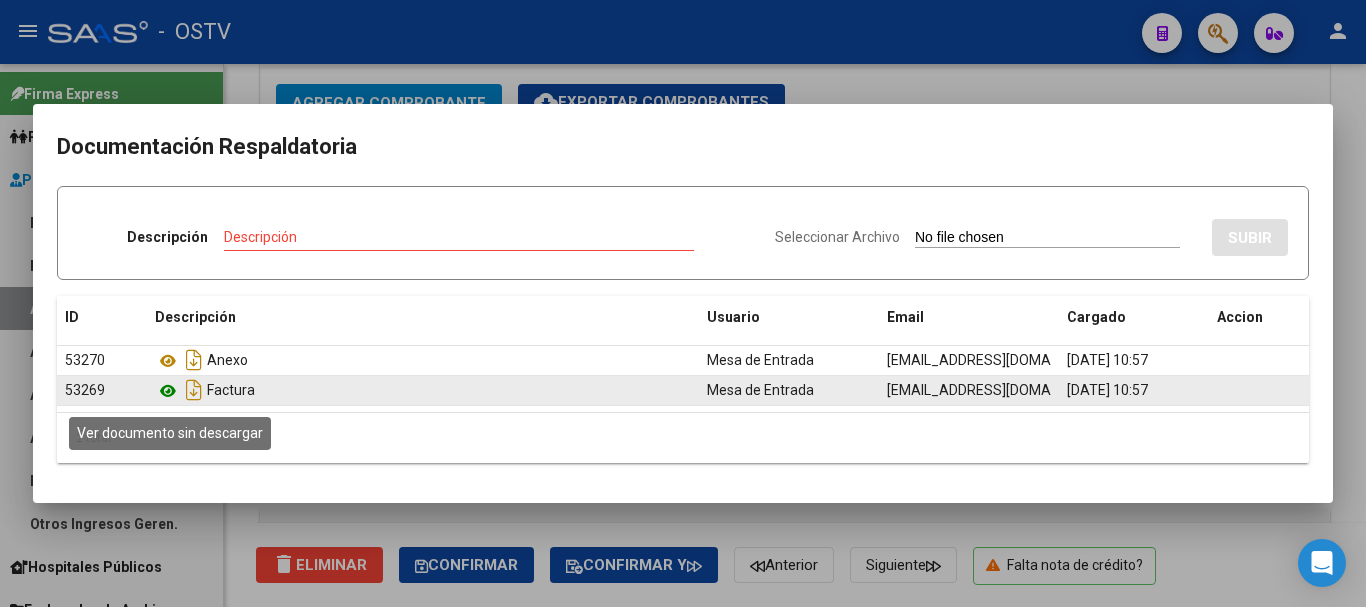 click 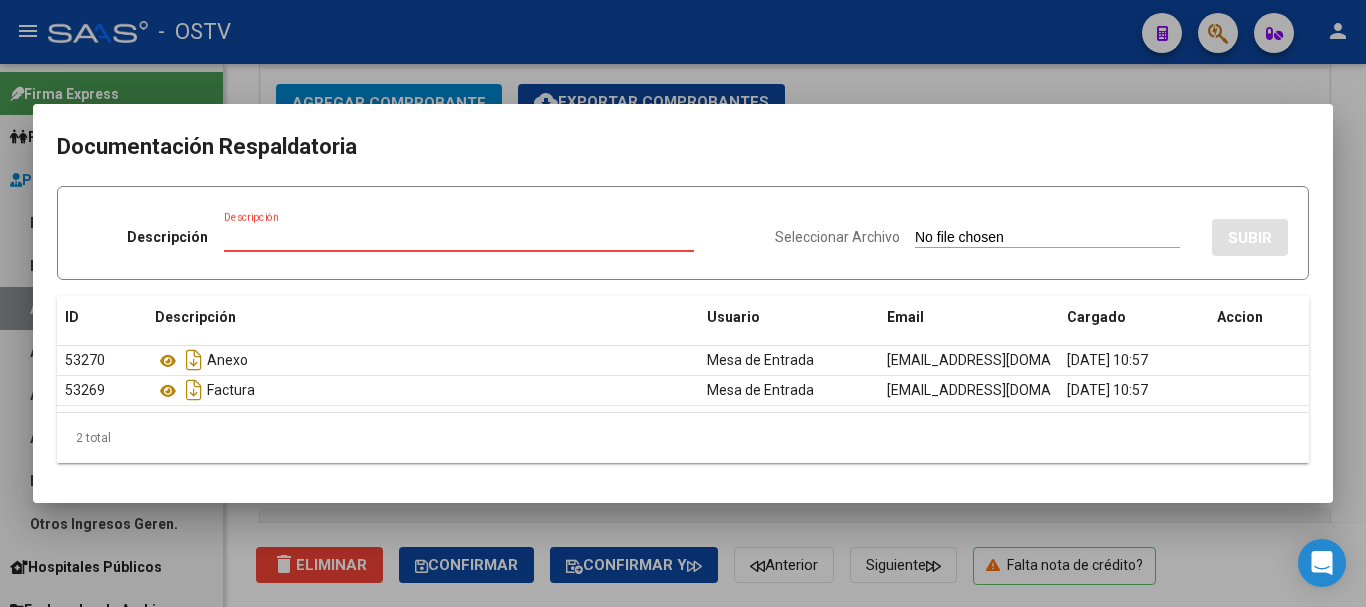 click on "Descripción" at bounding box center (459, 237) 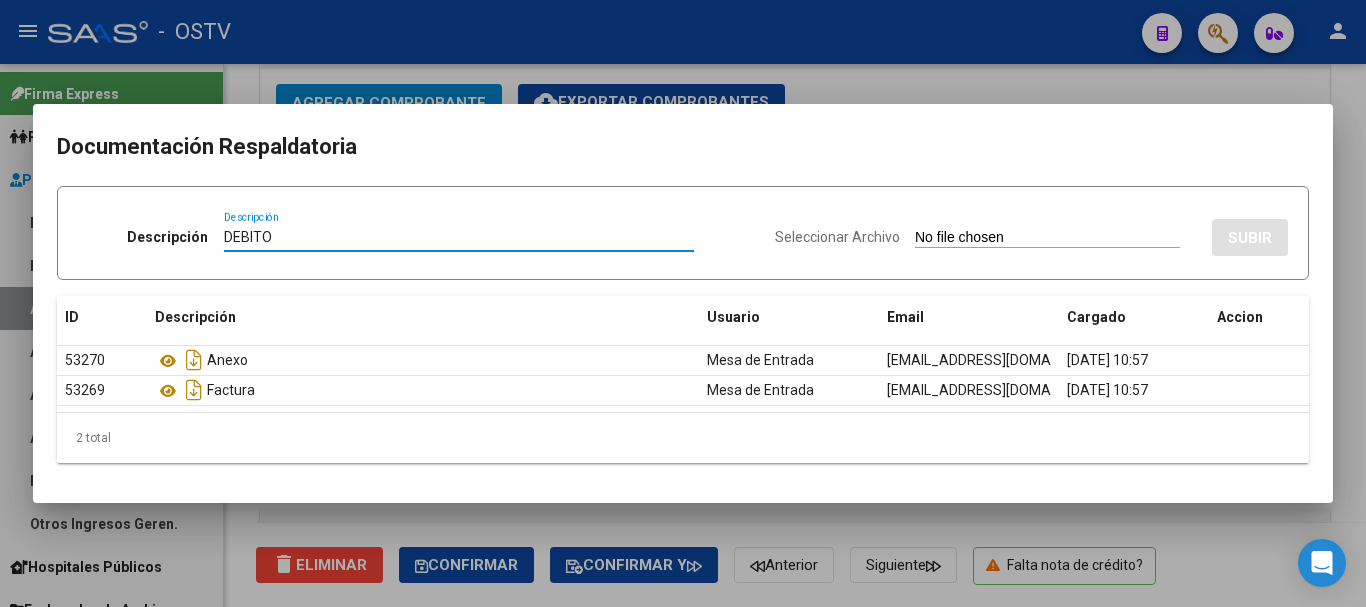 type on "DEBITO" 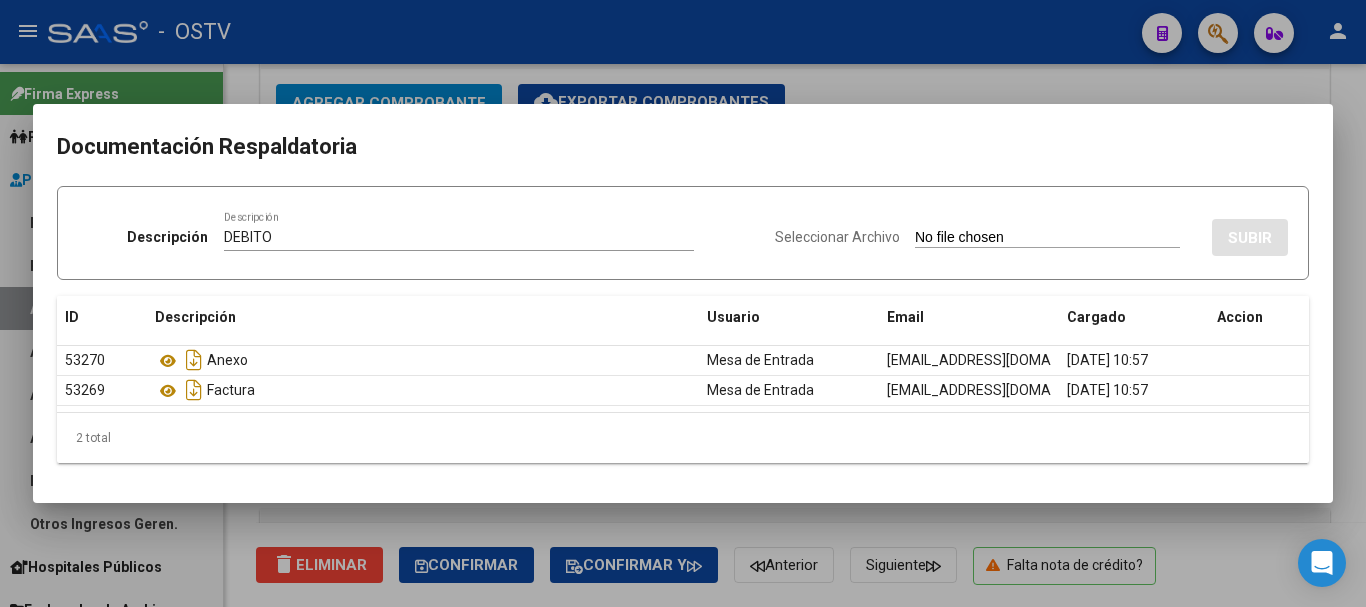 type on "C:\fakepath\DEBITO FC 3-1705.pdf" 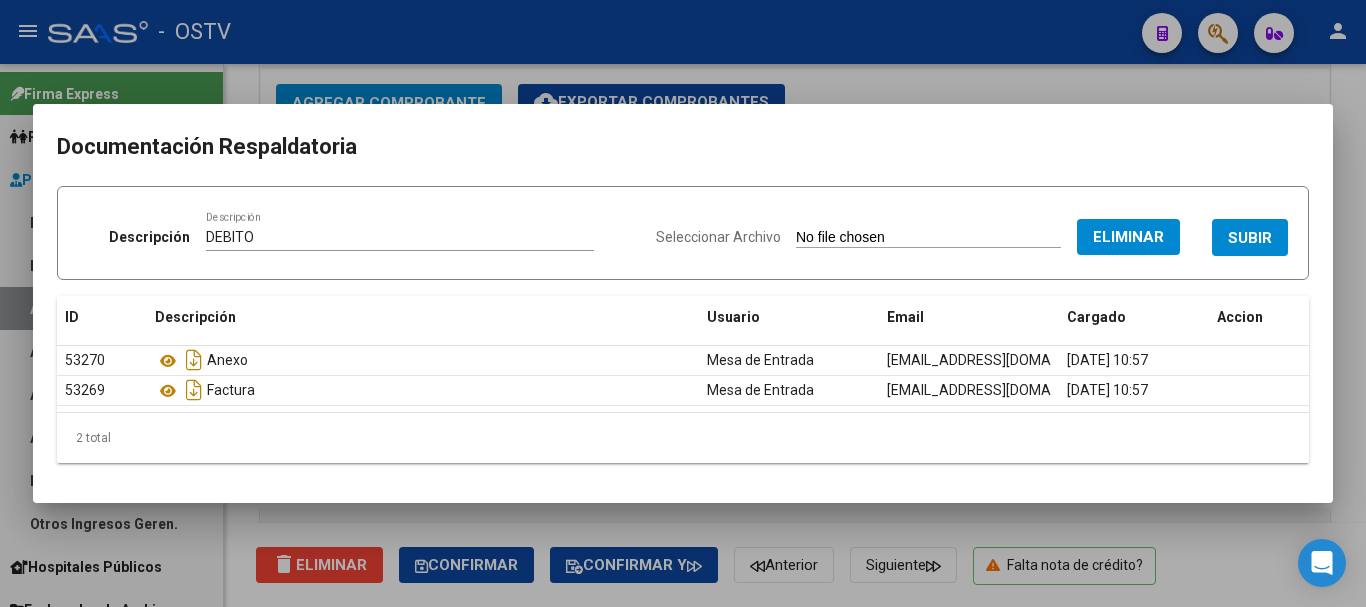 click on "SUBIR" at bounding box center [1250, 237] 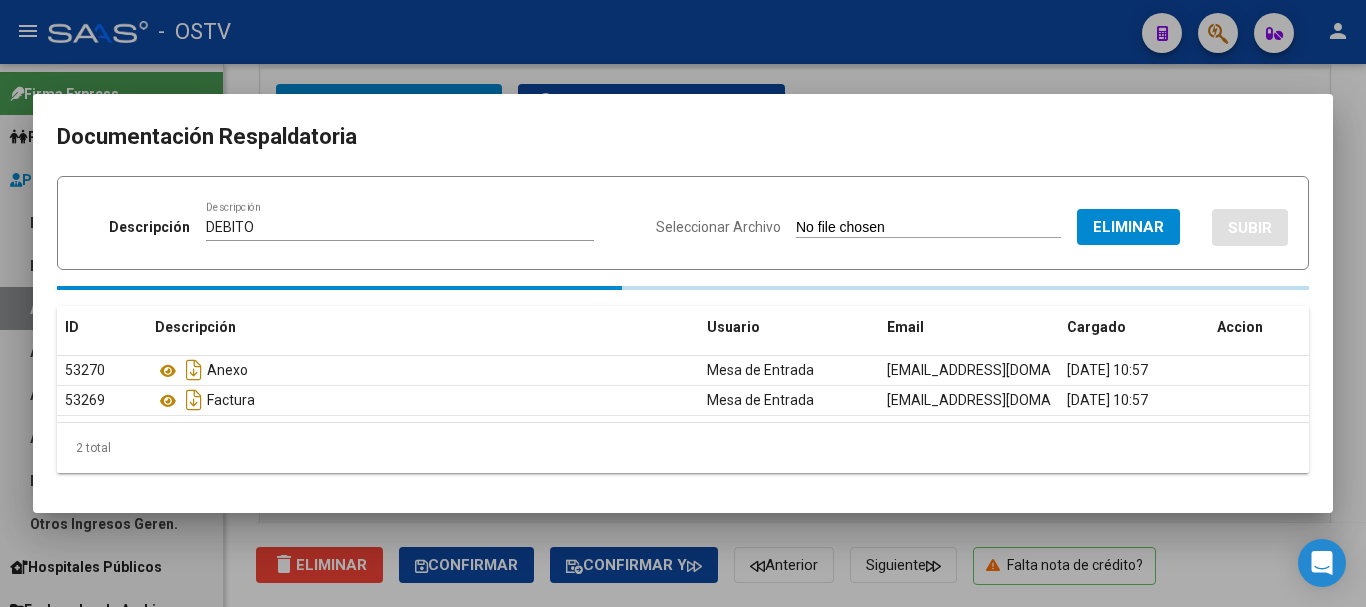 type 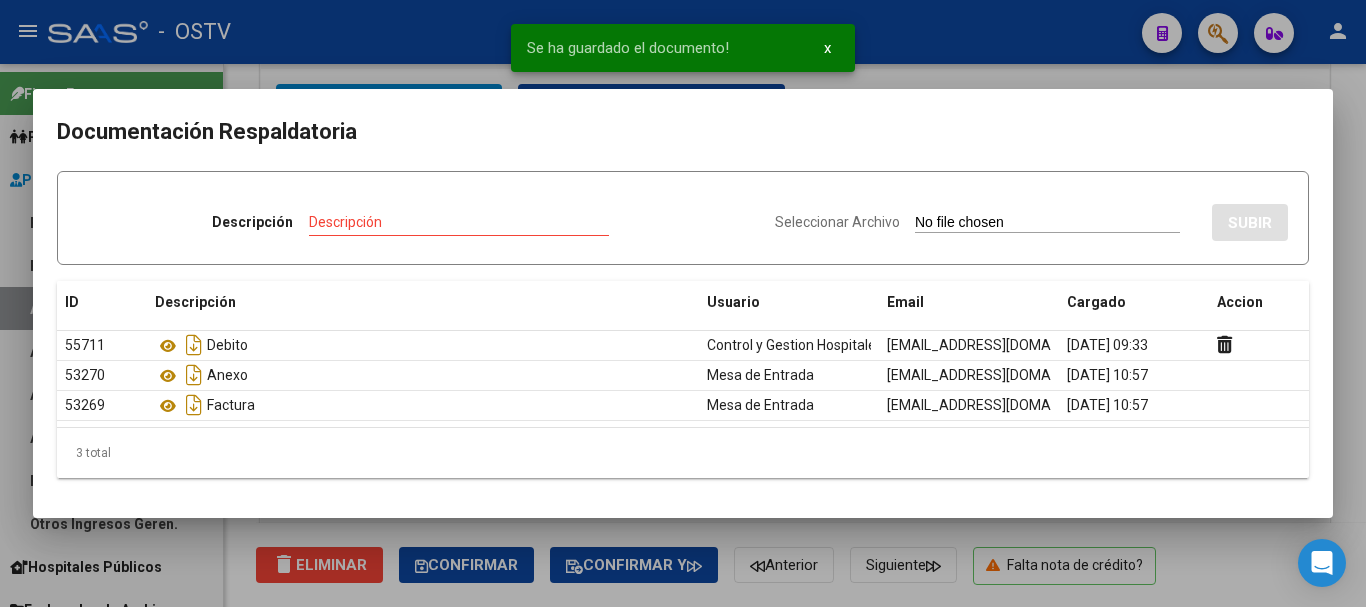 click at bounding box center [683, 303] 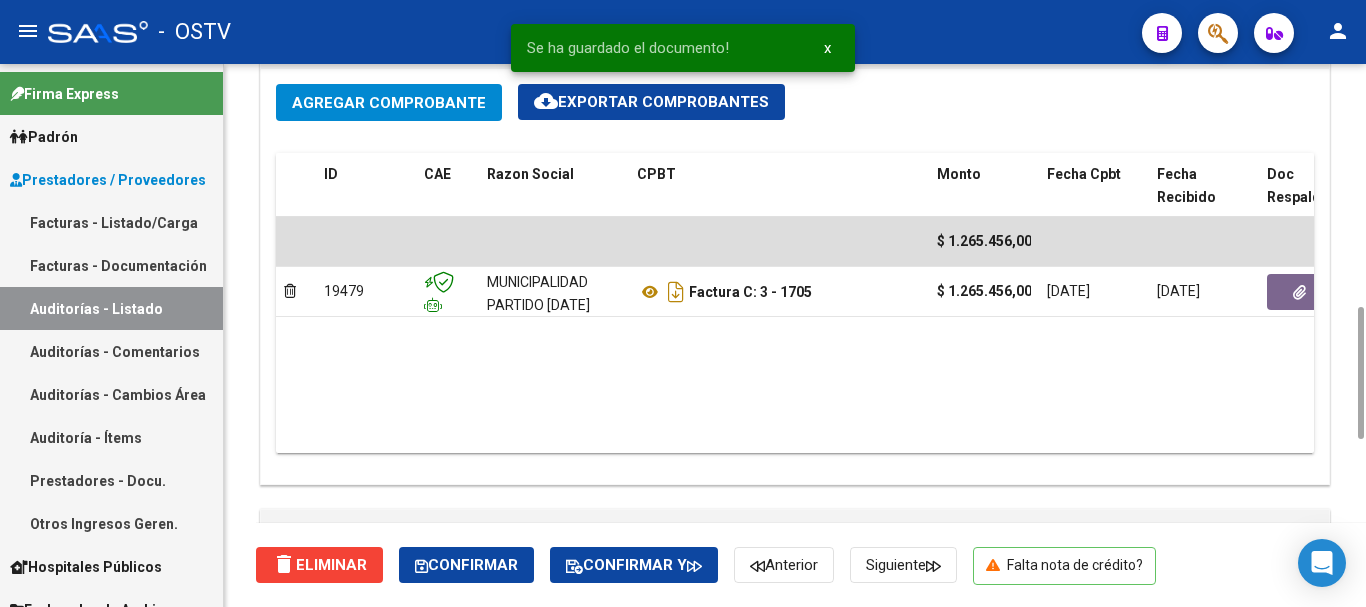 scroll, scrollTop: 400, scrollLeft: 0, axis: vertical 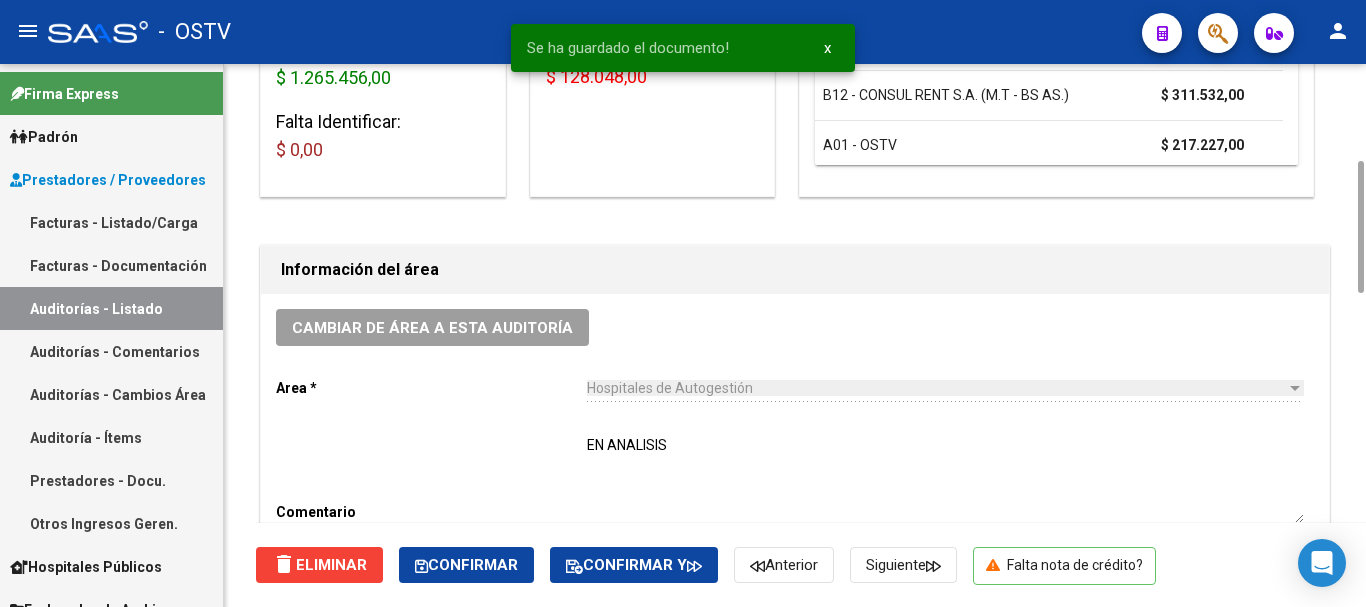 drag, startPoint x: 682, startPoint y: 460, endPoint x: 520, endPoint y: 461, distance: 162.00308 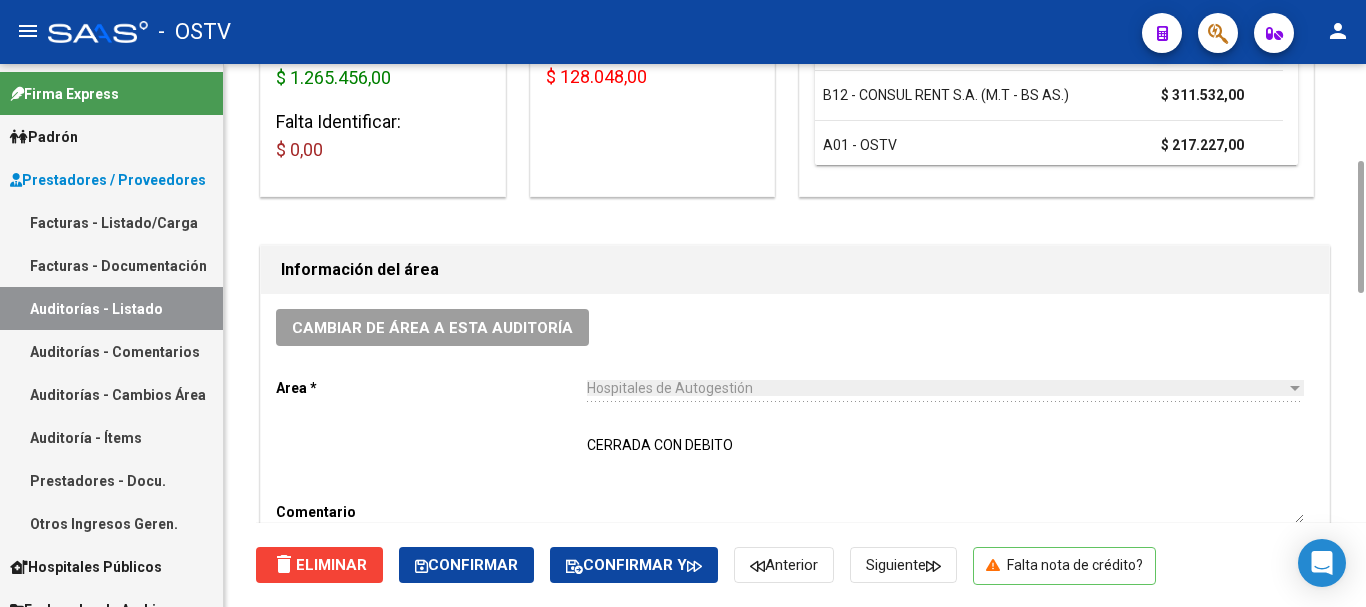 scroll, scrollTop: 600, scrollLeft: 0, axis: vertical 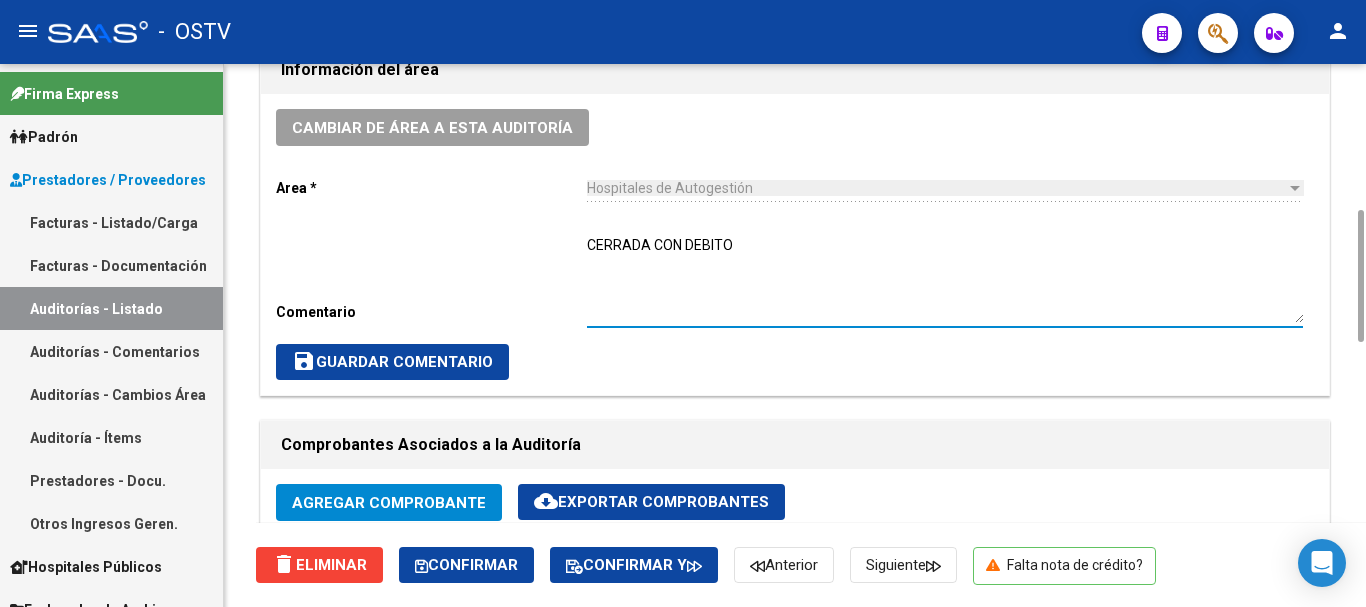 type on "CERRADA CON DEBITO" 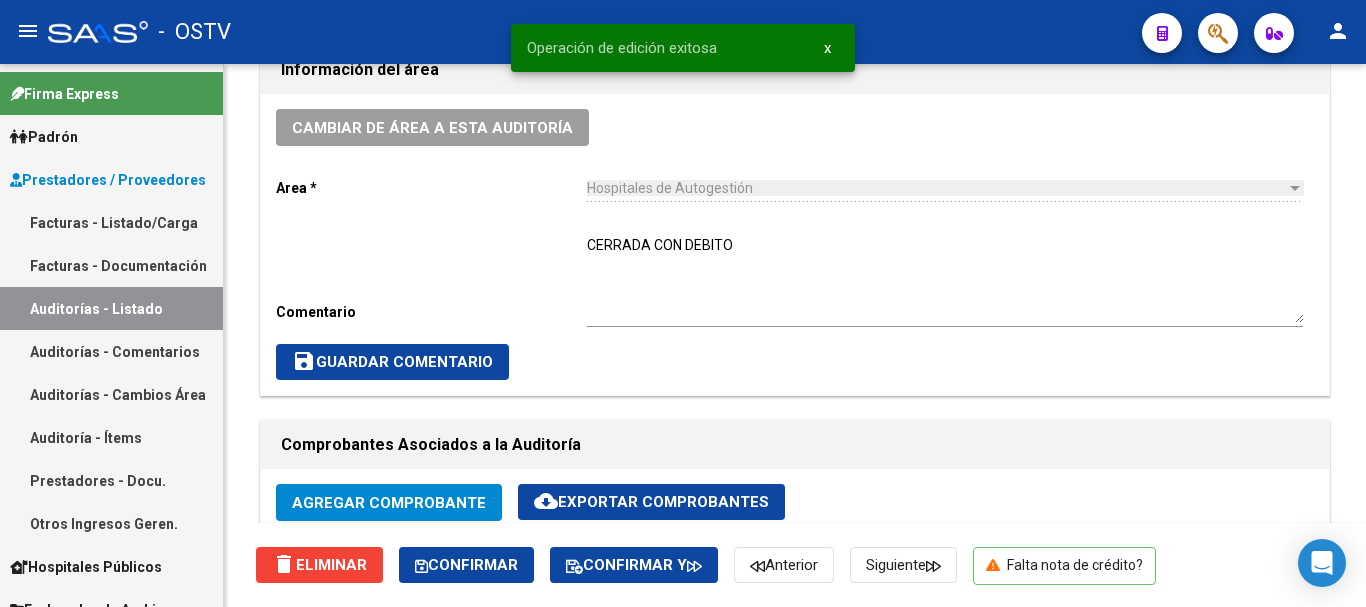 scroll, scrollTop: 0, scrollLeft: 0, axis: both 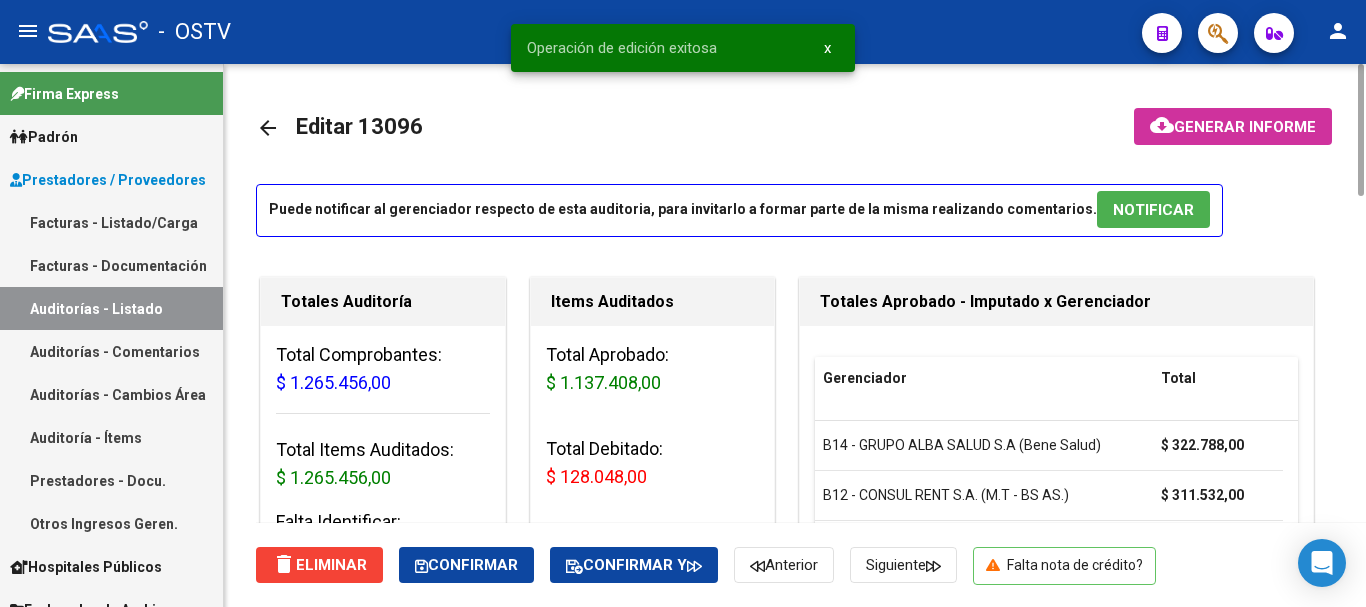 click on "arrow_back" 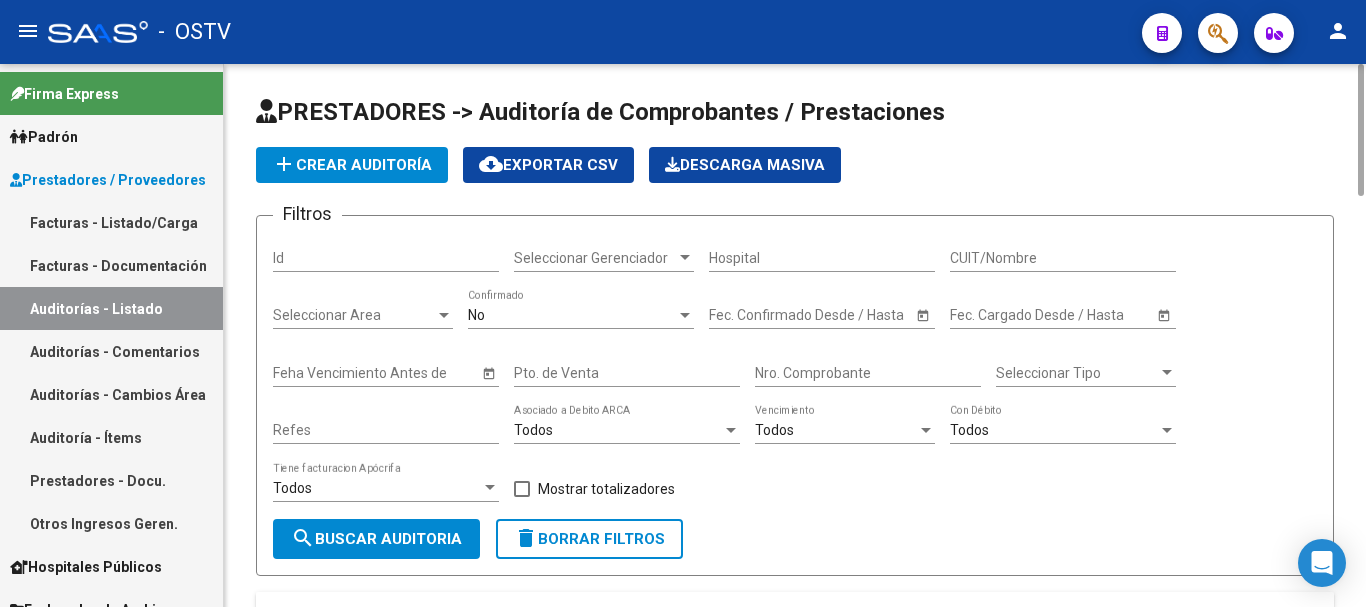 click on "Nro. Comprobante" at bounding box center [868, 373] 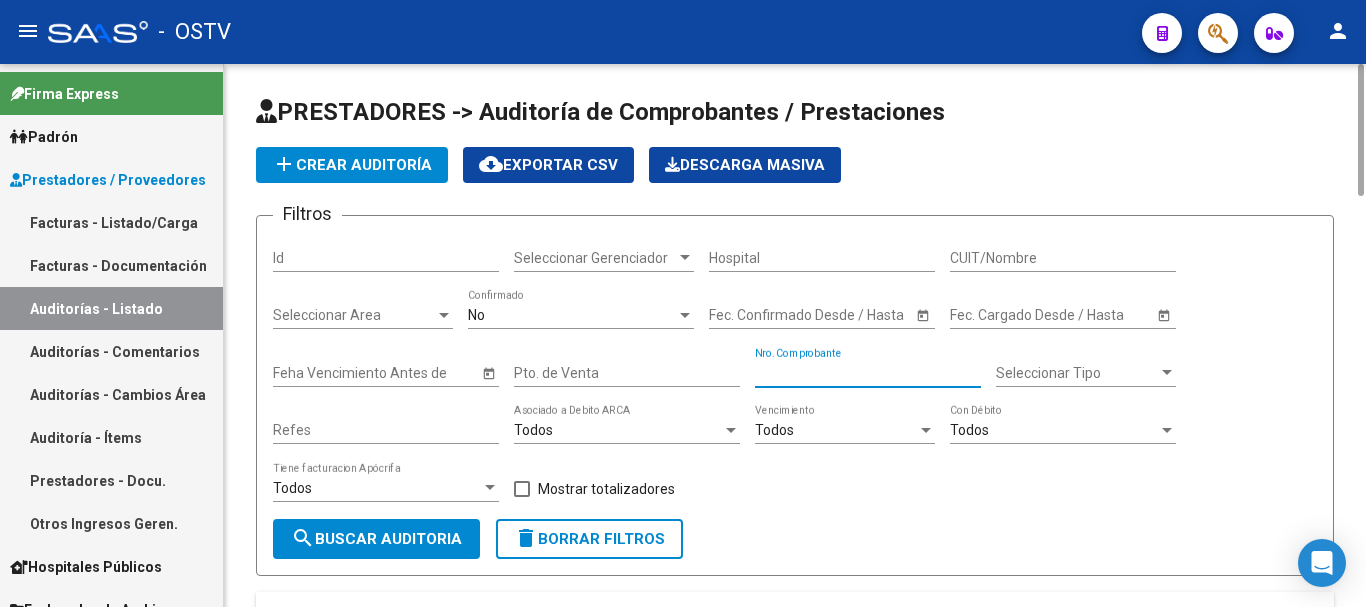 paste on "6801" 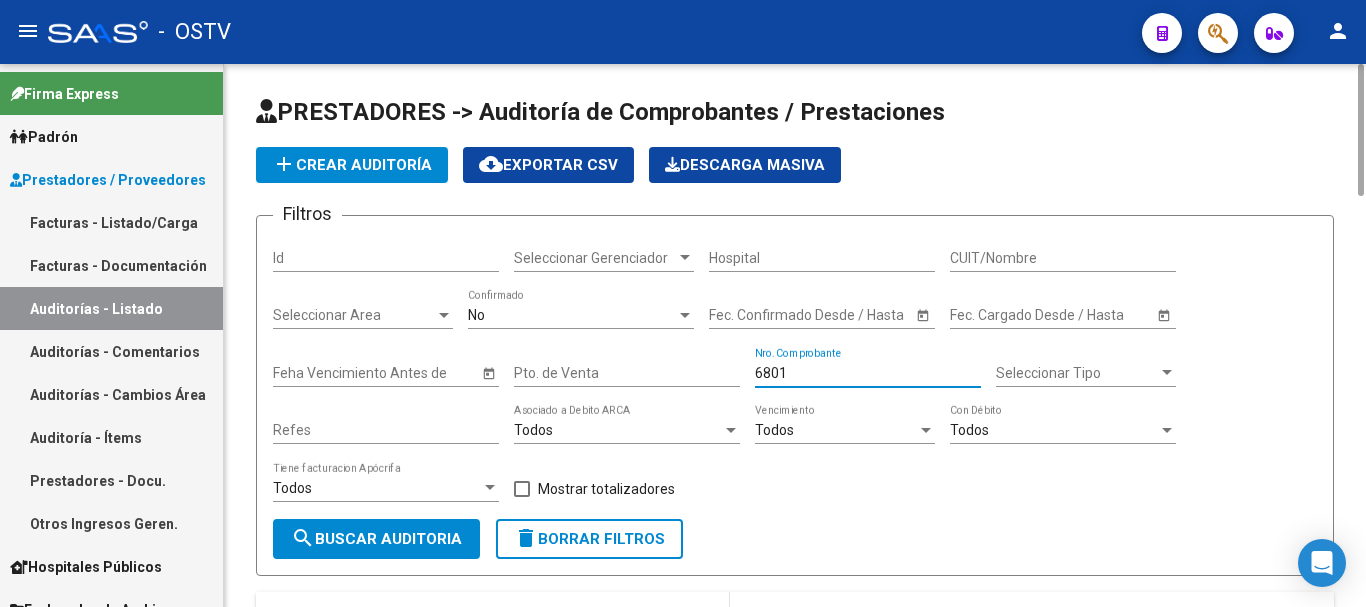 scroll, scrollTop: 245, scrollLeft: 0, axis: vertical 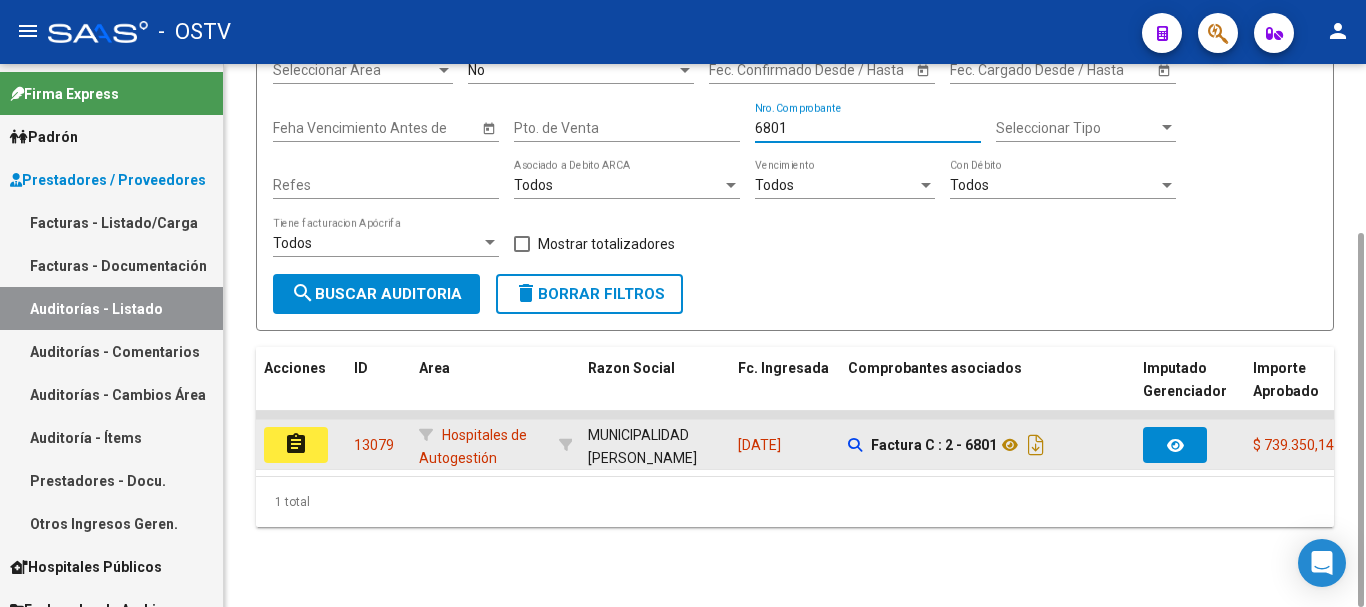 type on "6801" 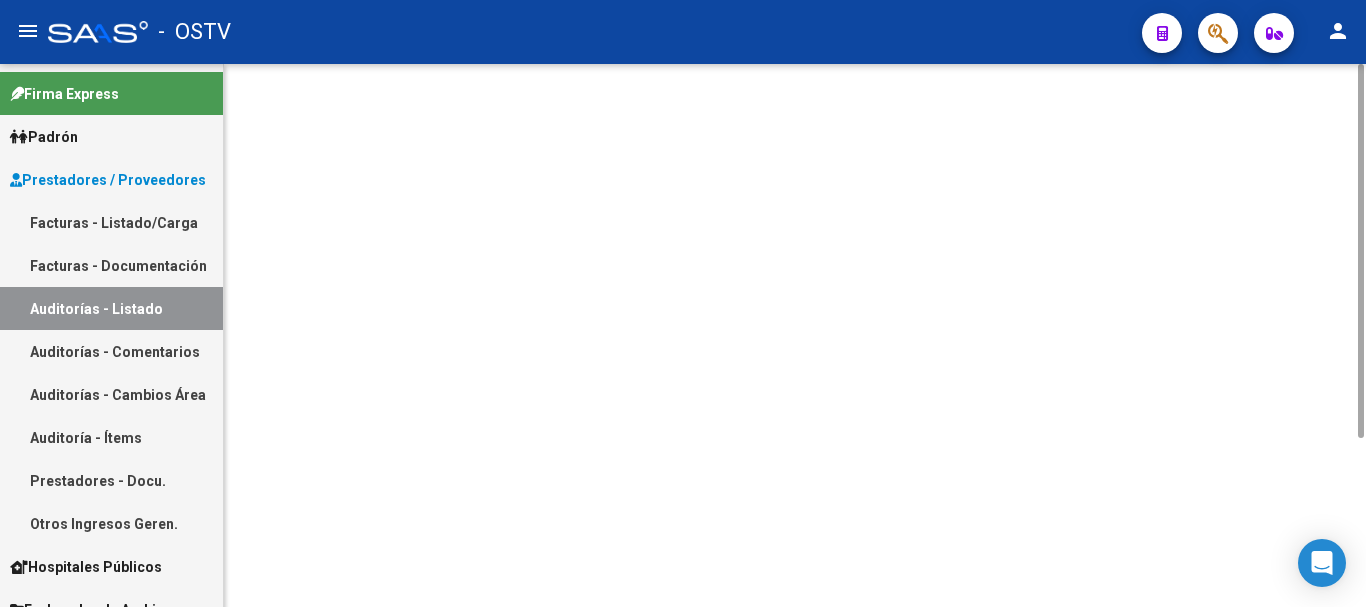 scroll, scrollTop: 0, scrollLeft: 0, axis: both 